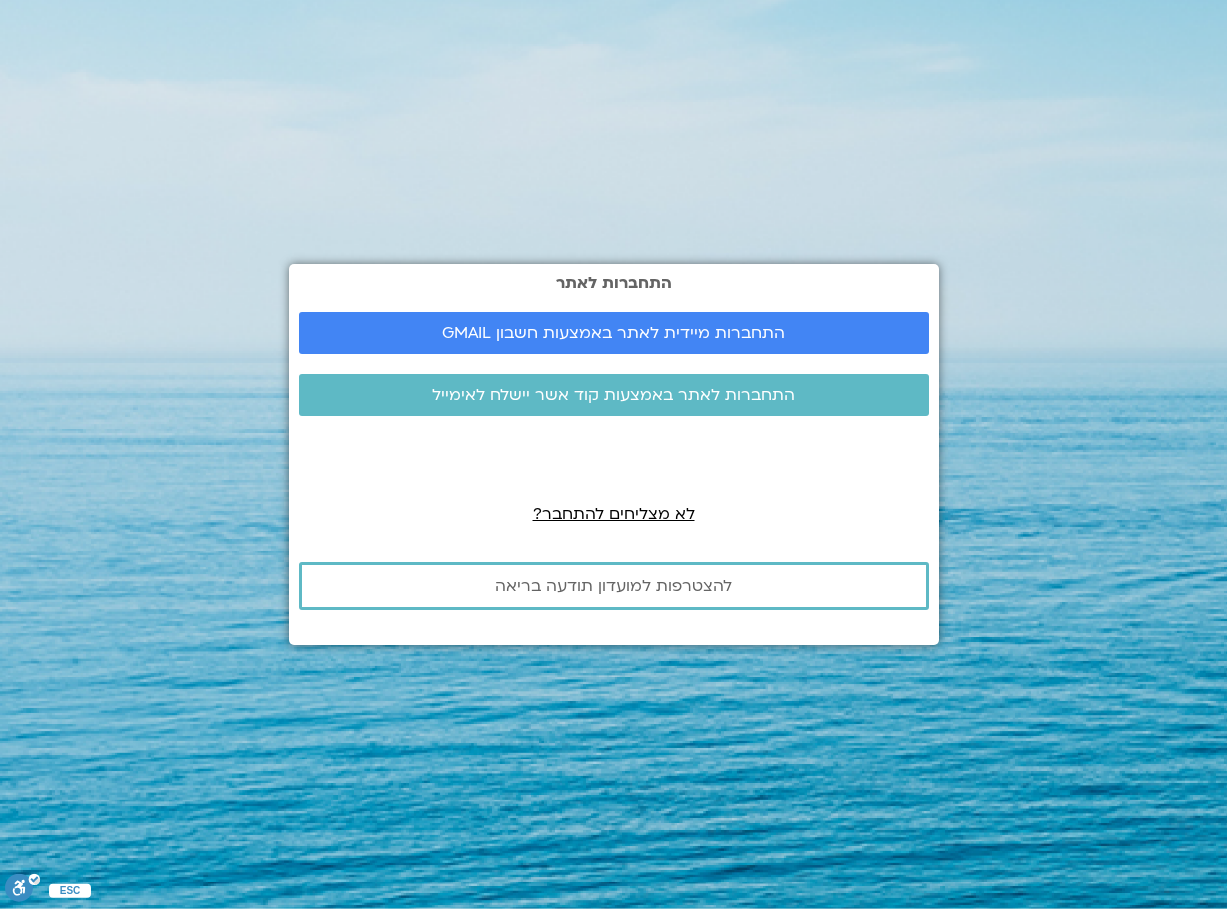 scroll, scrollTop: 0, scrollLeft: 0, axis: both 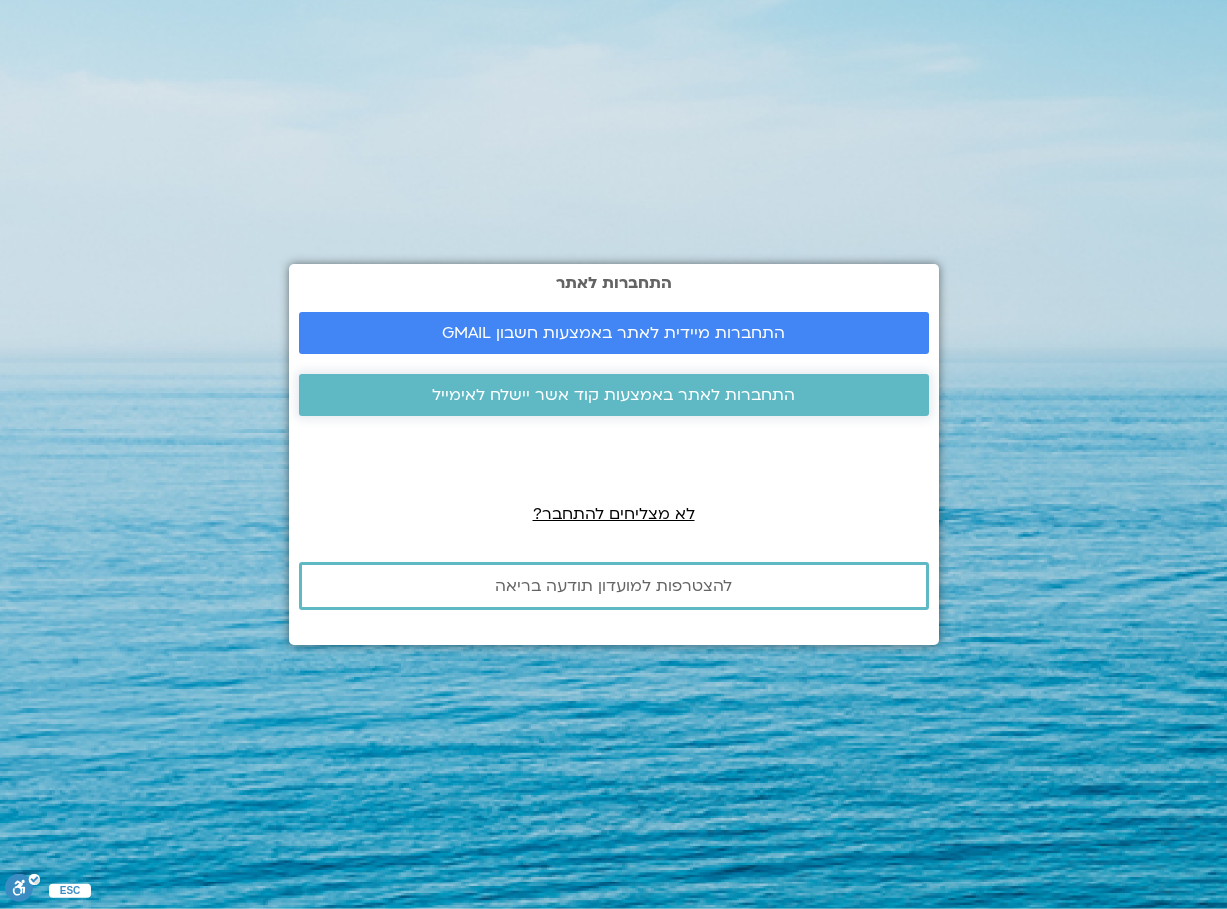 click on "התחברות לאתר באמצעות קוד אשר יישלח לאימייל" at bounding box center [614, 395] 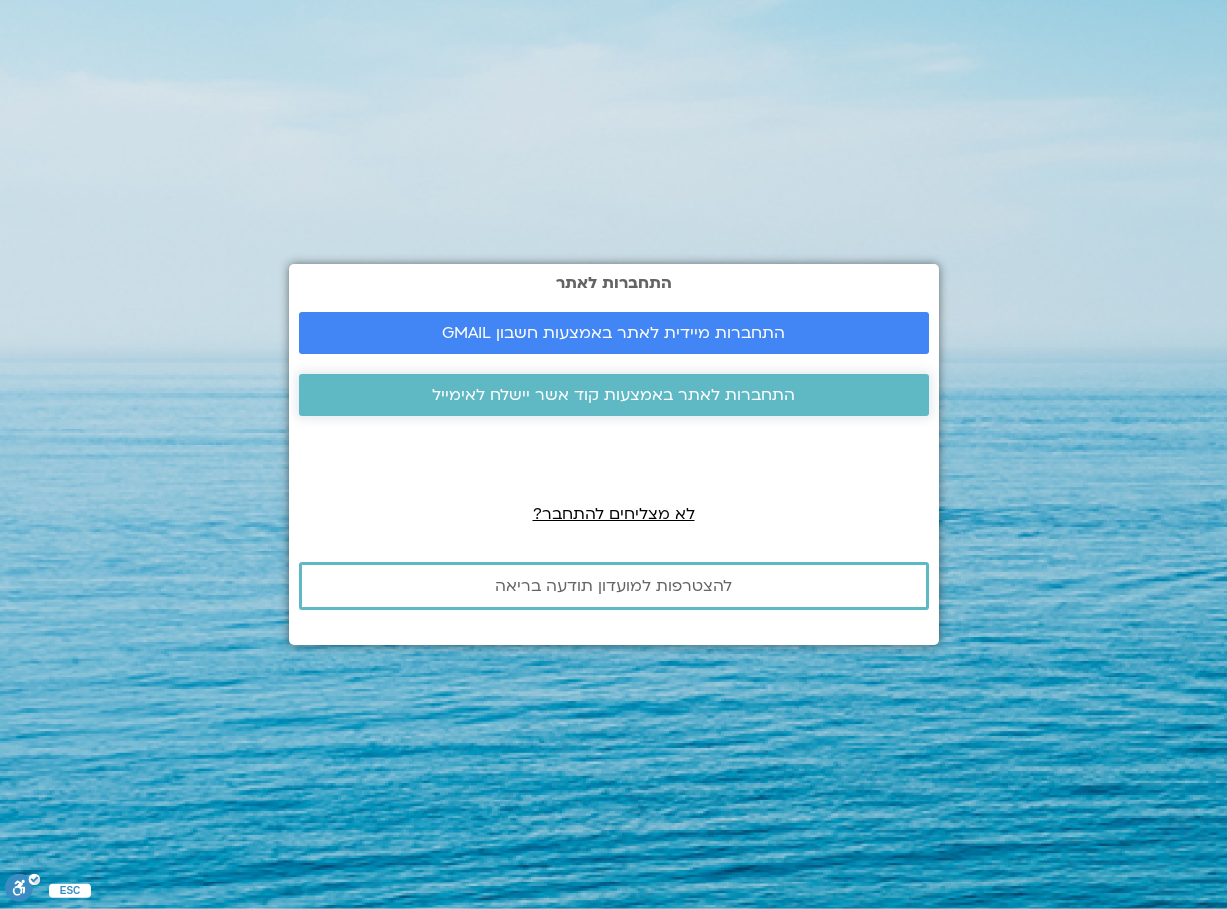 click on "התחברות לאתר באמצעות קוד אשר יישלח לאימייל" at bounding box center (613, 395) 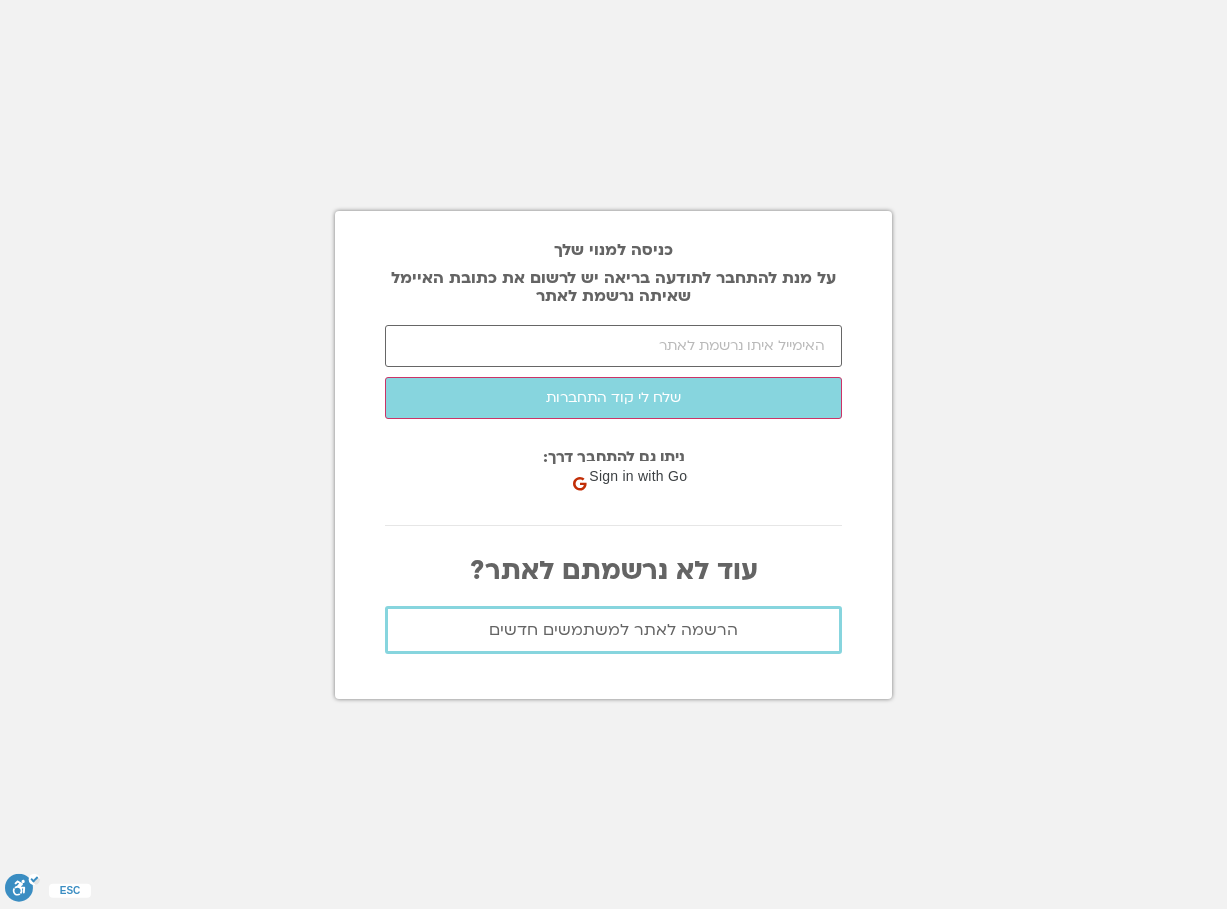 scroll, scrollTop: 0, scrollLeft: 0, axis: both 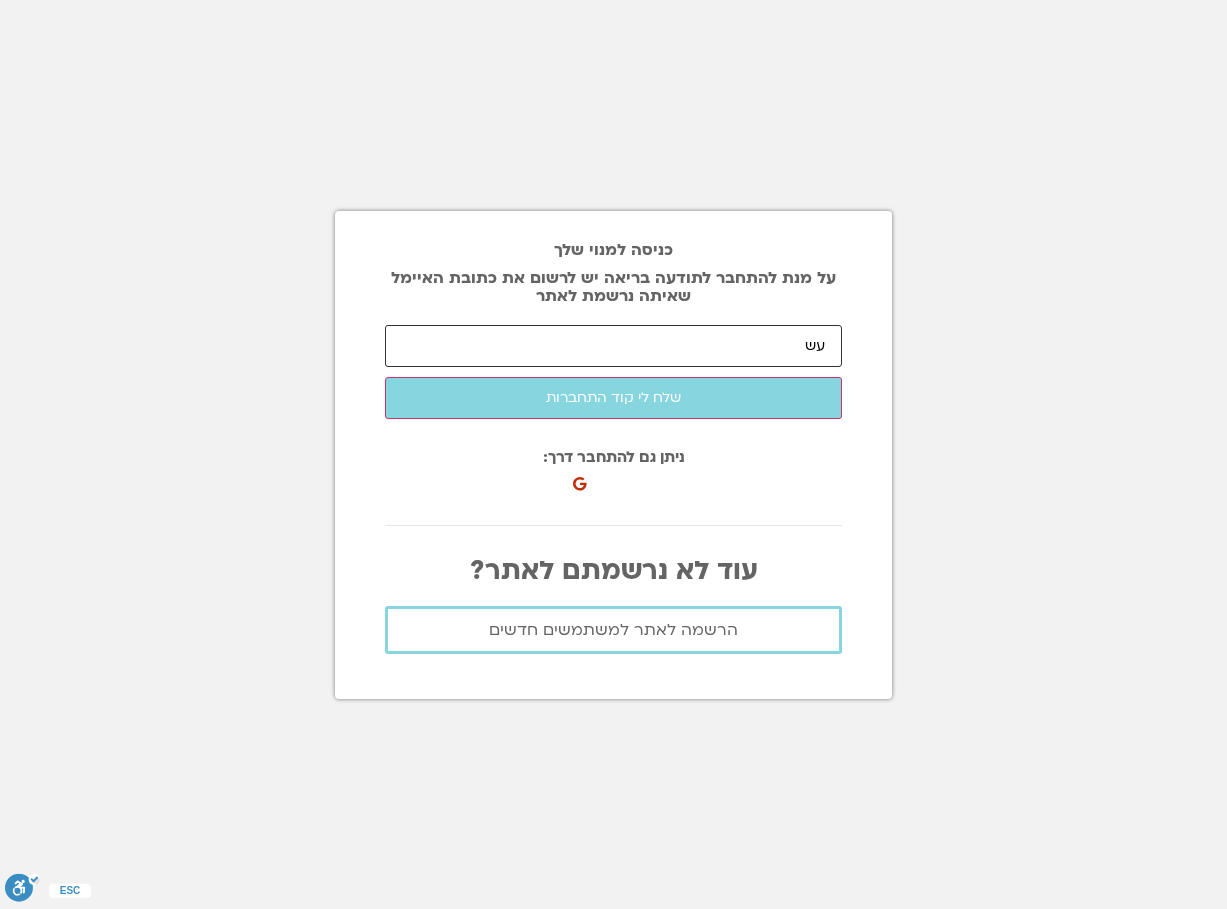 type on "ע" 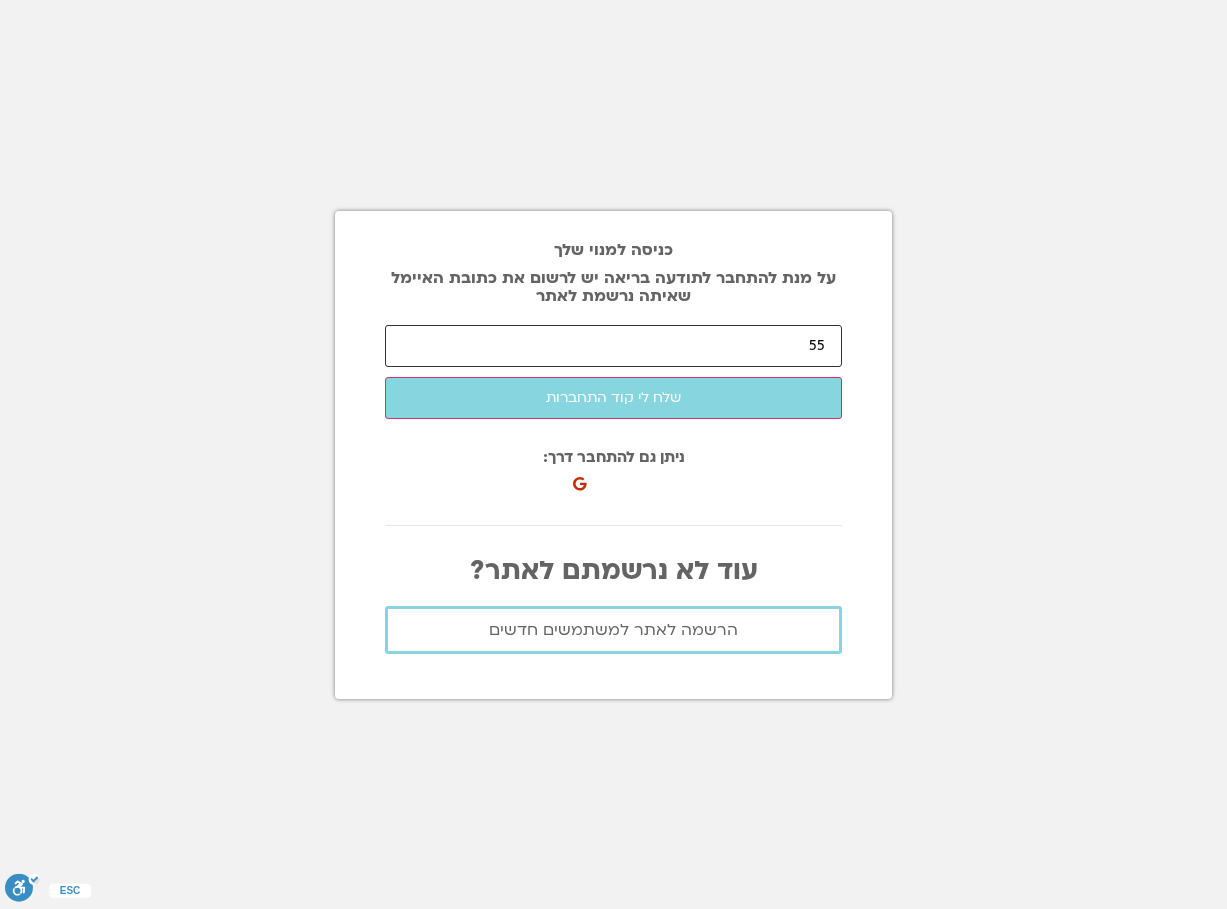 type on "5" 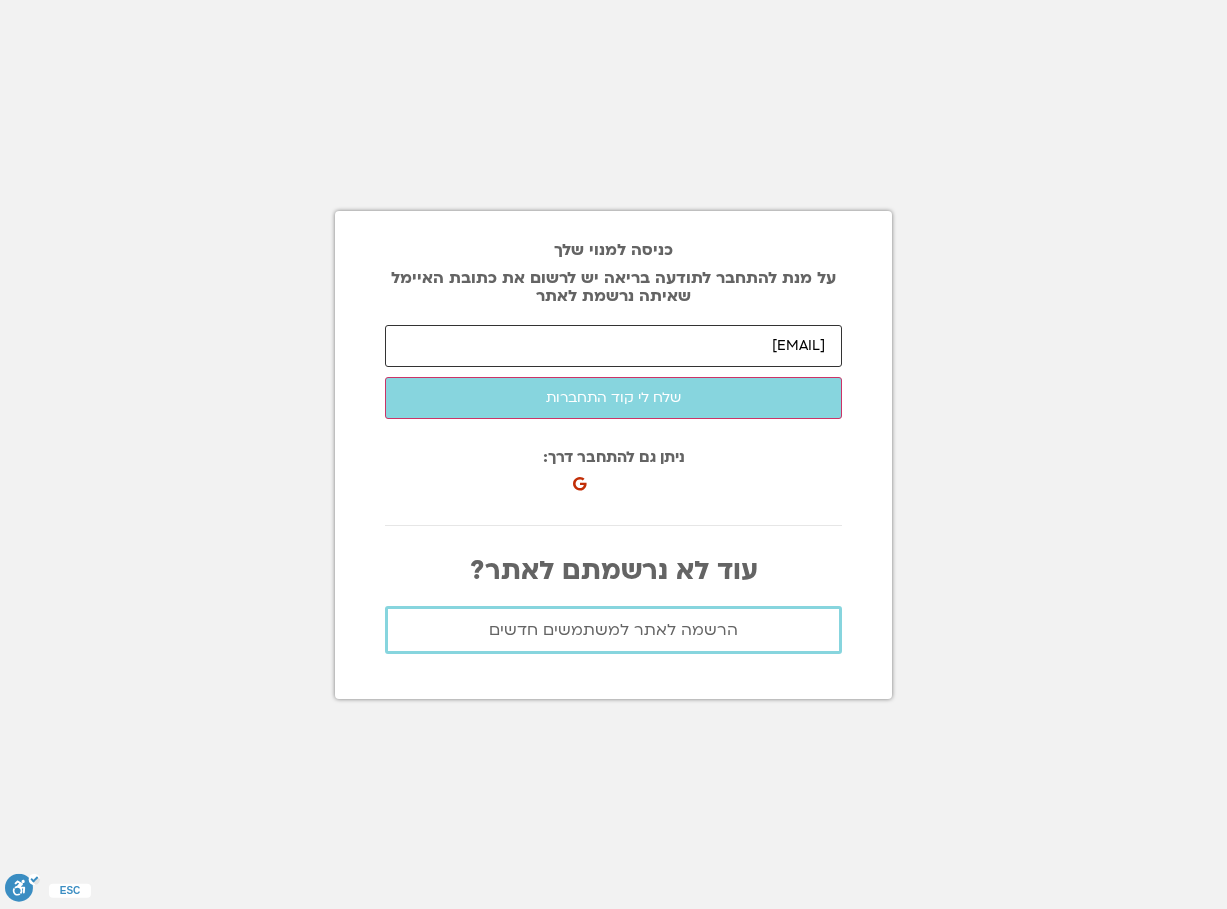 type on "galia@arnons.com" 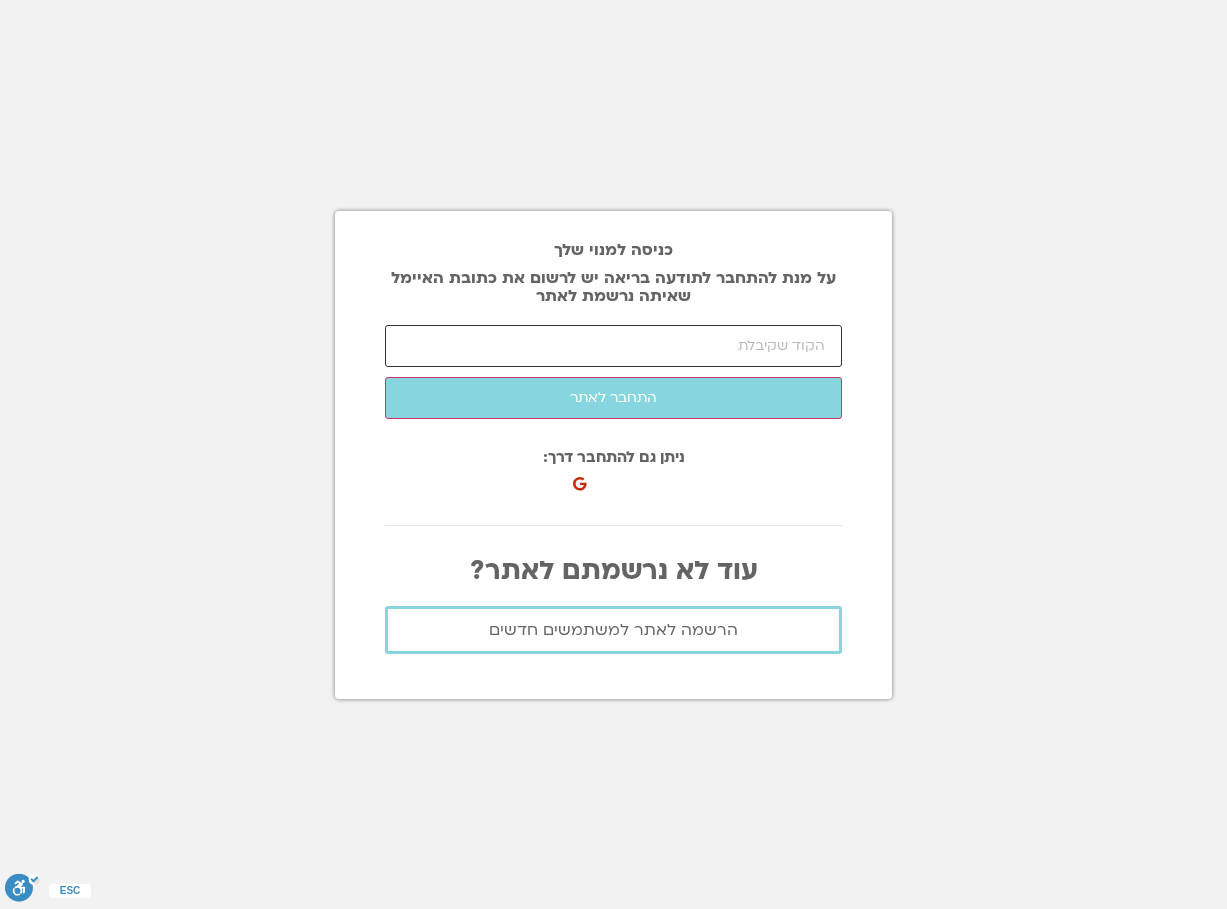 click at bounding box center (613, 346) 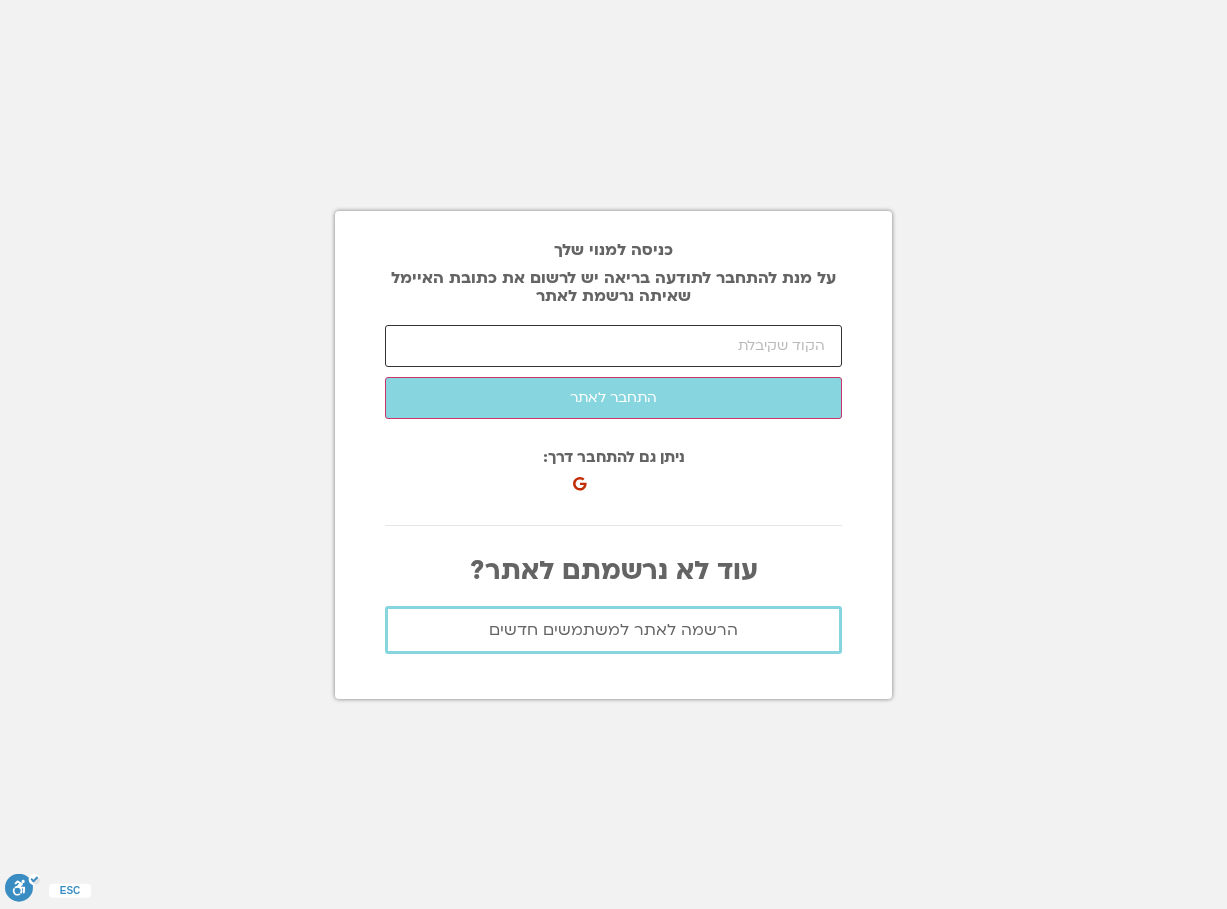 type on "16924" 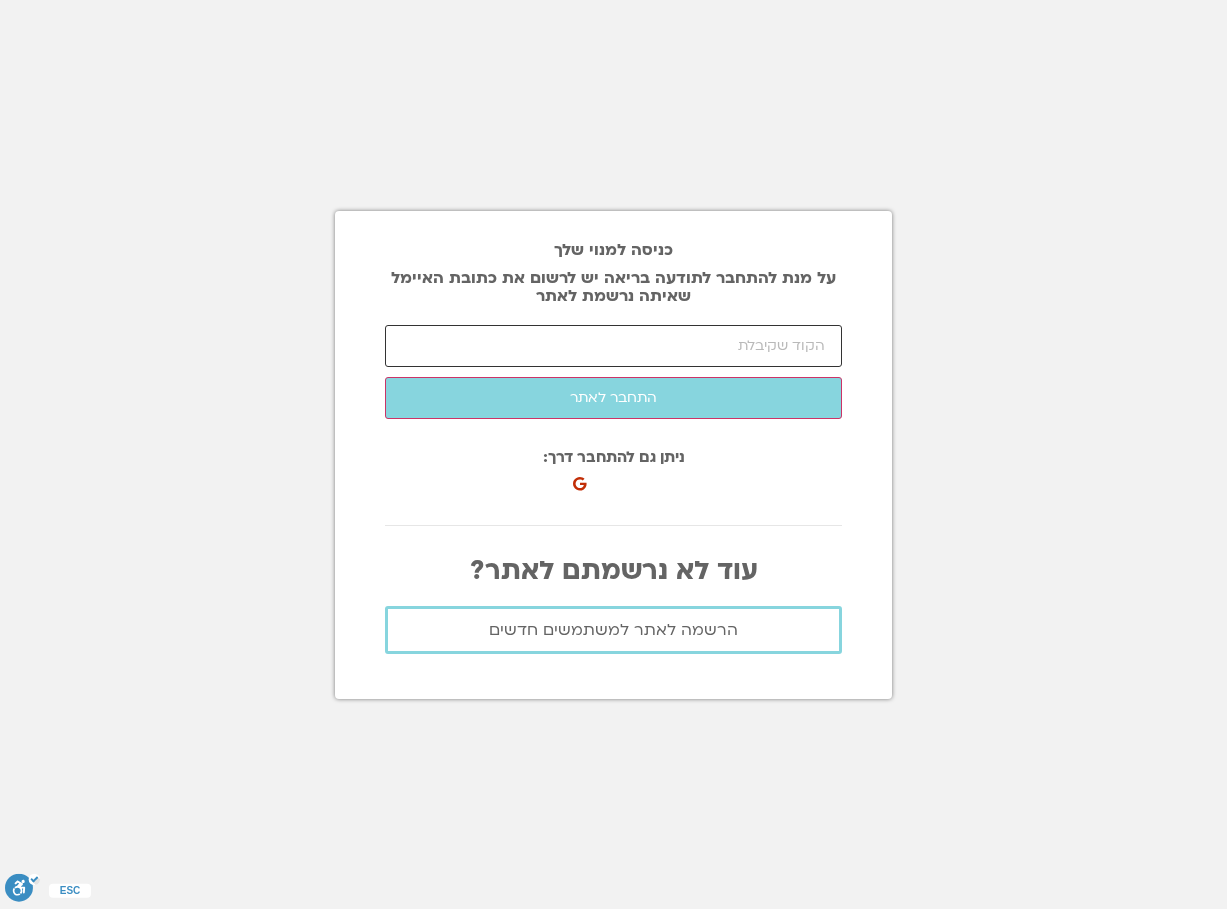 click on "שלח לי קוד התחברות" at bounding box center (0, 0) 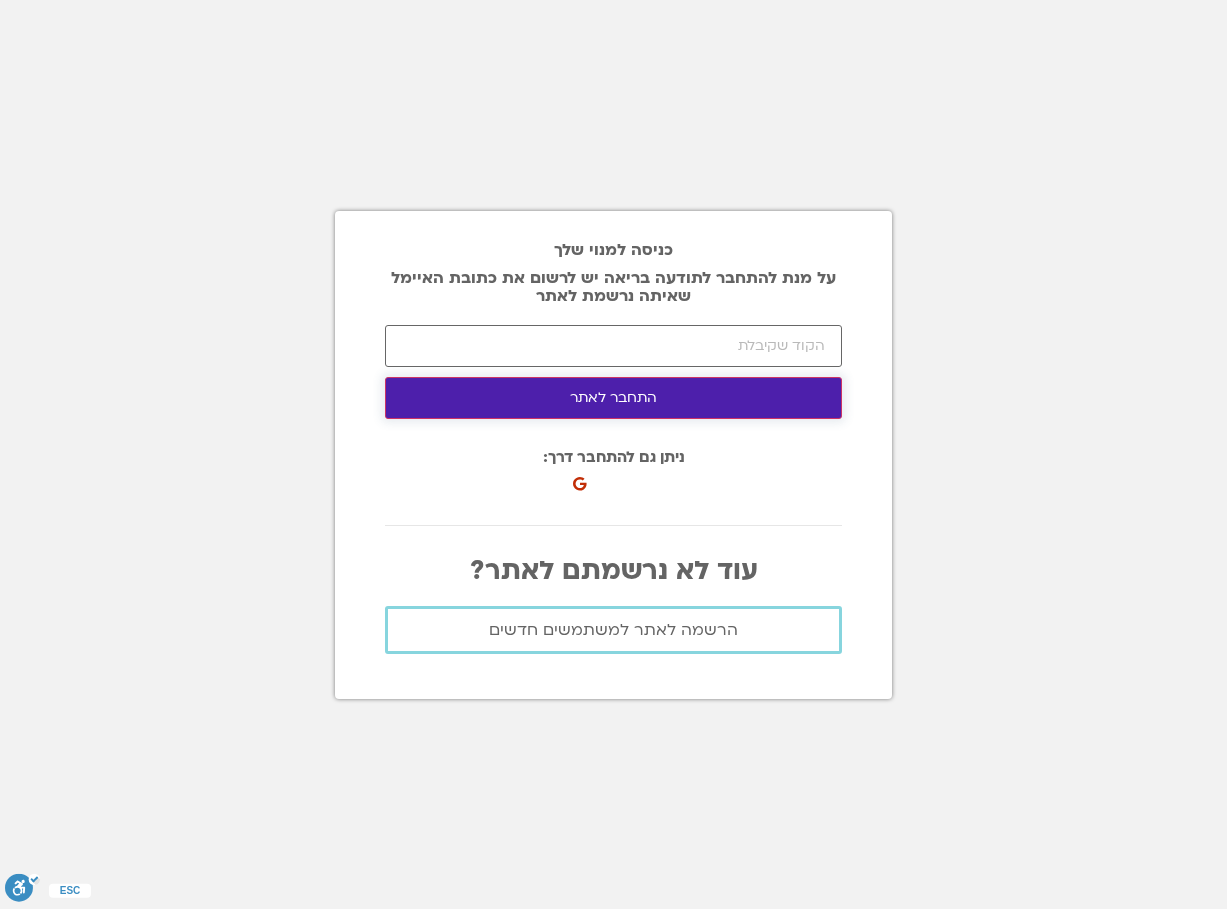 click on "התחבר
לאתר" at bounding box center (613, 398) 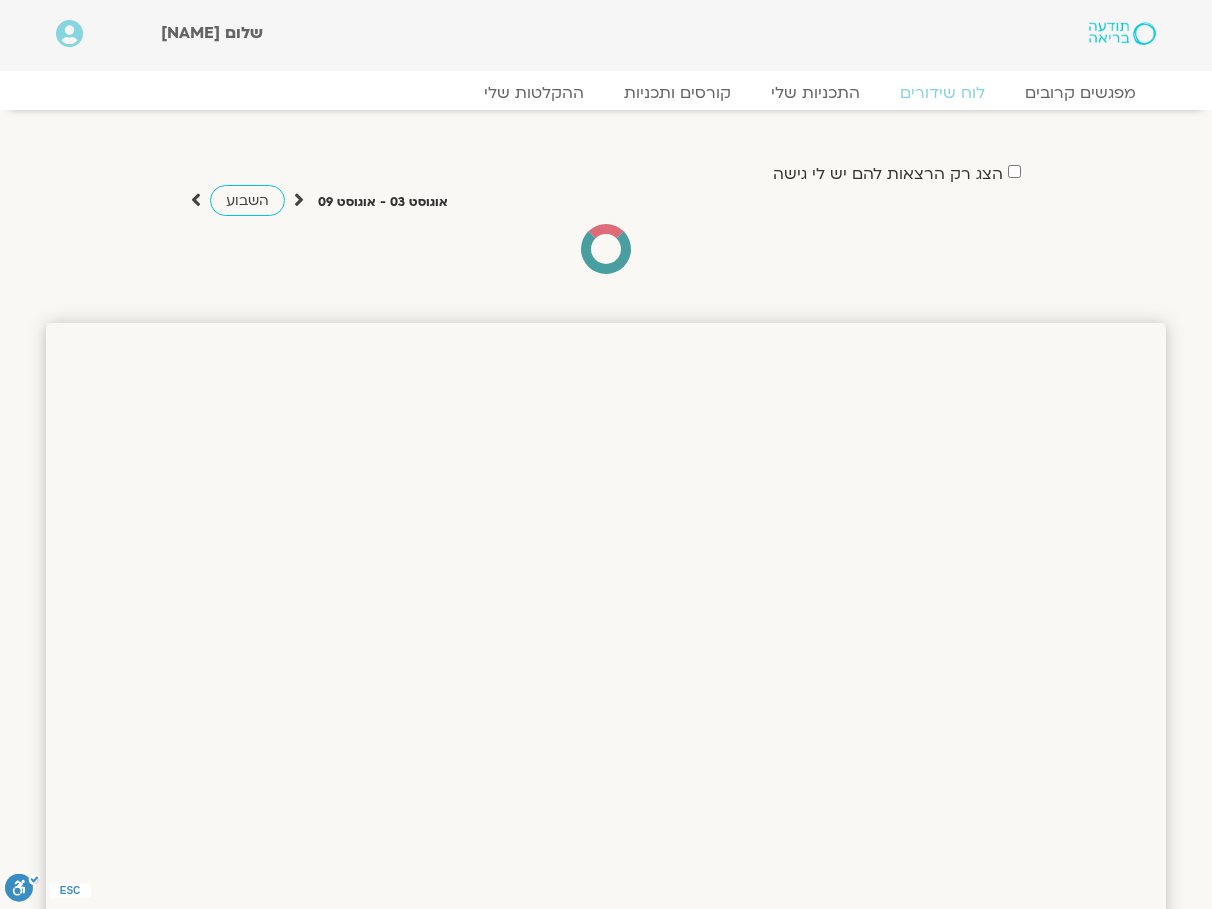 scroll, scrollTop: 0, scrollLeft: 0, axis: both 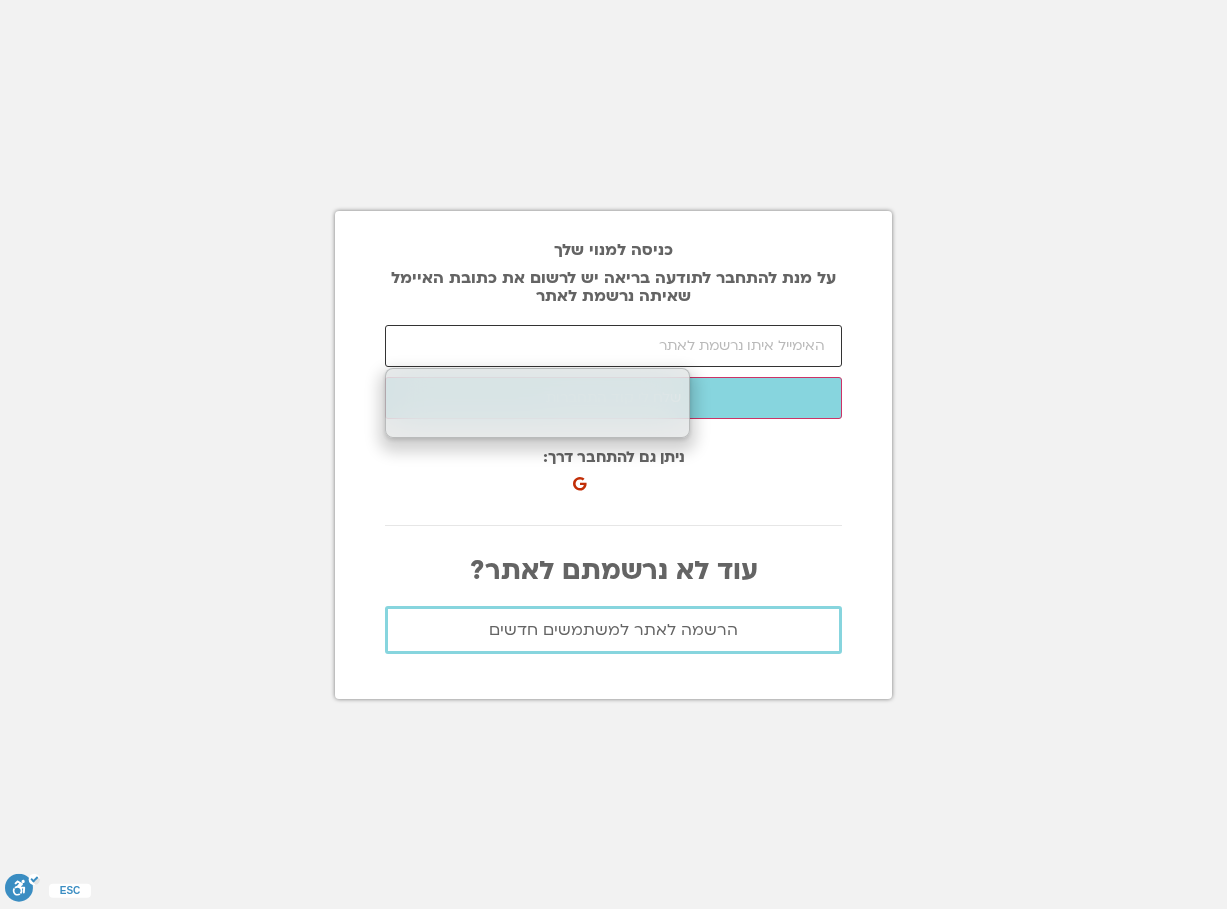 click at bounding box center (613, 346) 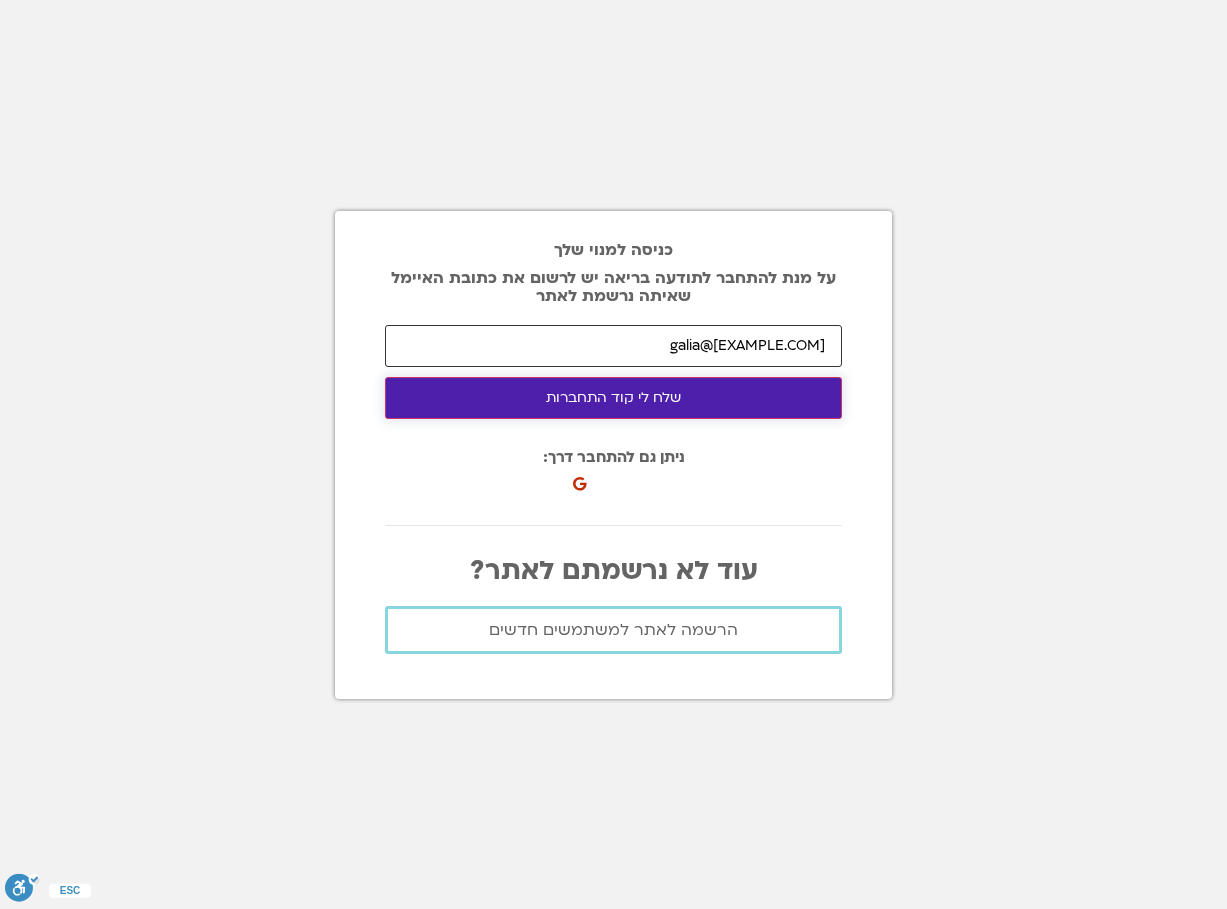 type on "galia@arnons.com" 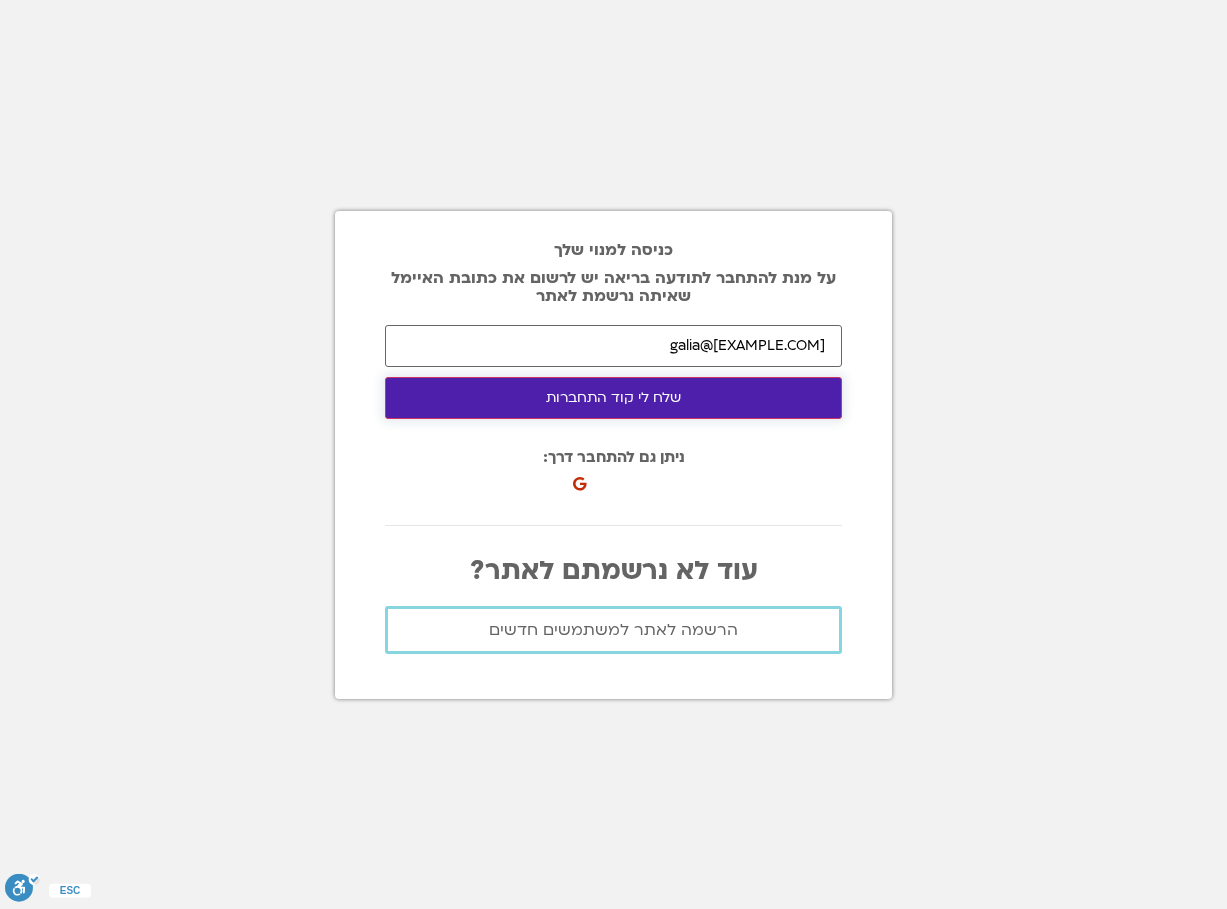 click on "שלח לי קוד התחברות" at bounding box center (613, 398) 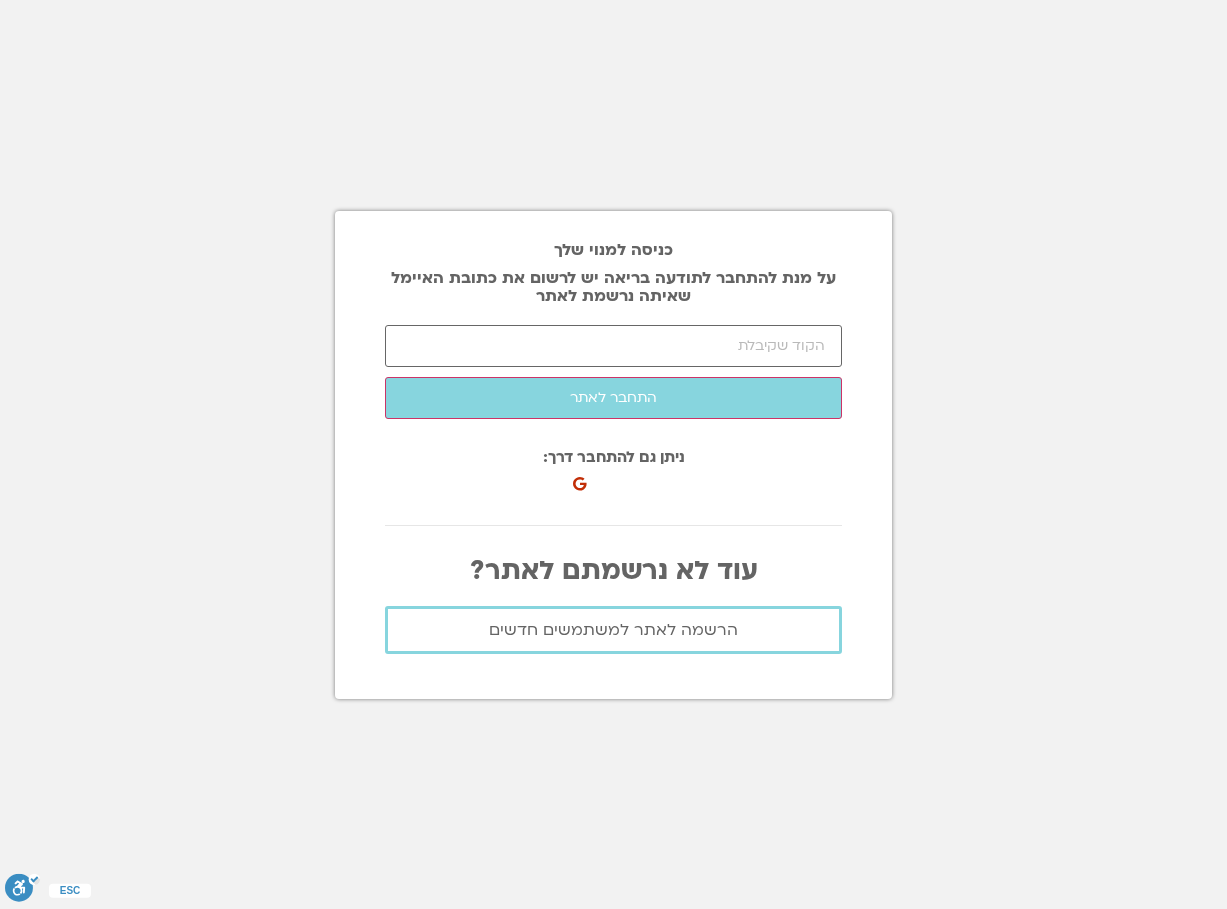 click on "כניסה למנוי שלך
על מנת להתחבר לתודעה בריאה יש לרשום את כתובת האיימל שאיתה נרשמת לאתר
galia@arnons.com
שלח לי קוד התחברות
התחבר
לאתר
ניתן גם להתחבר דרך:
עוד לא נרשמתם לאתר?
הרשמה לאתר למשתמשים חדשים" at bounding box center (613, 454) 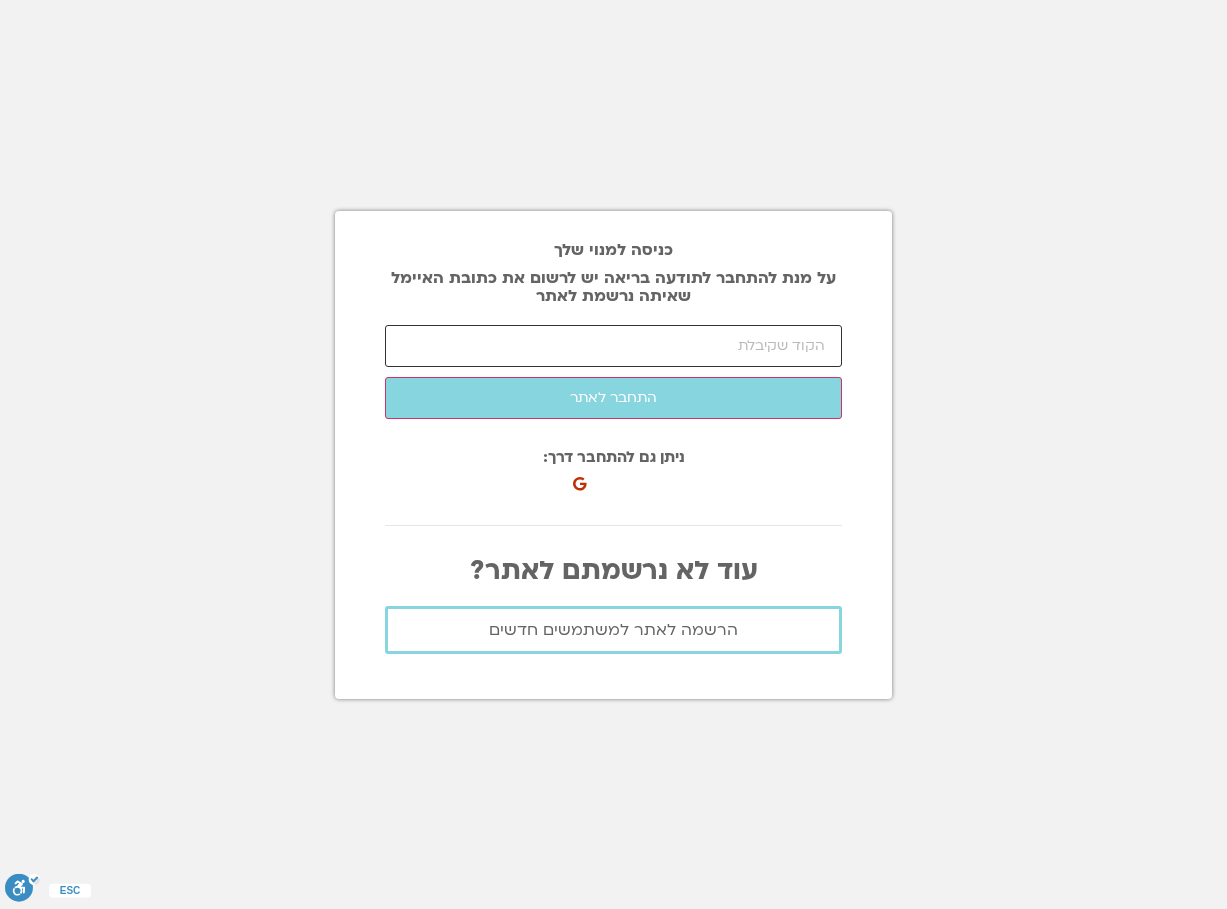 click at bounding box center (613, 346) 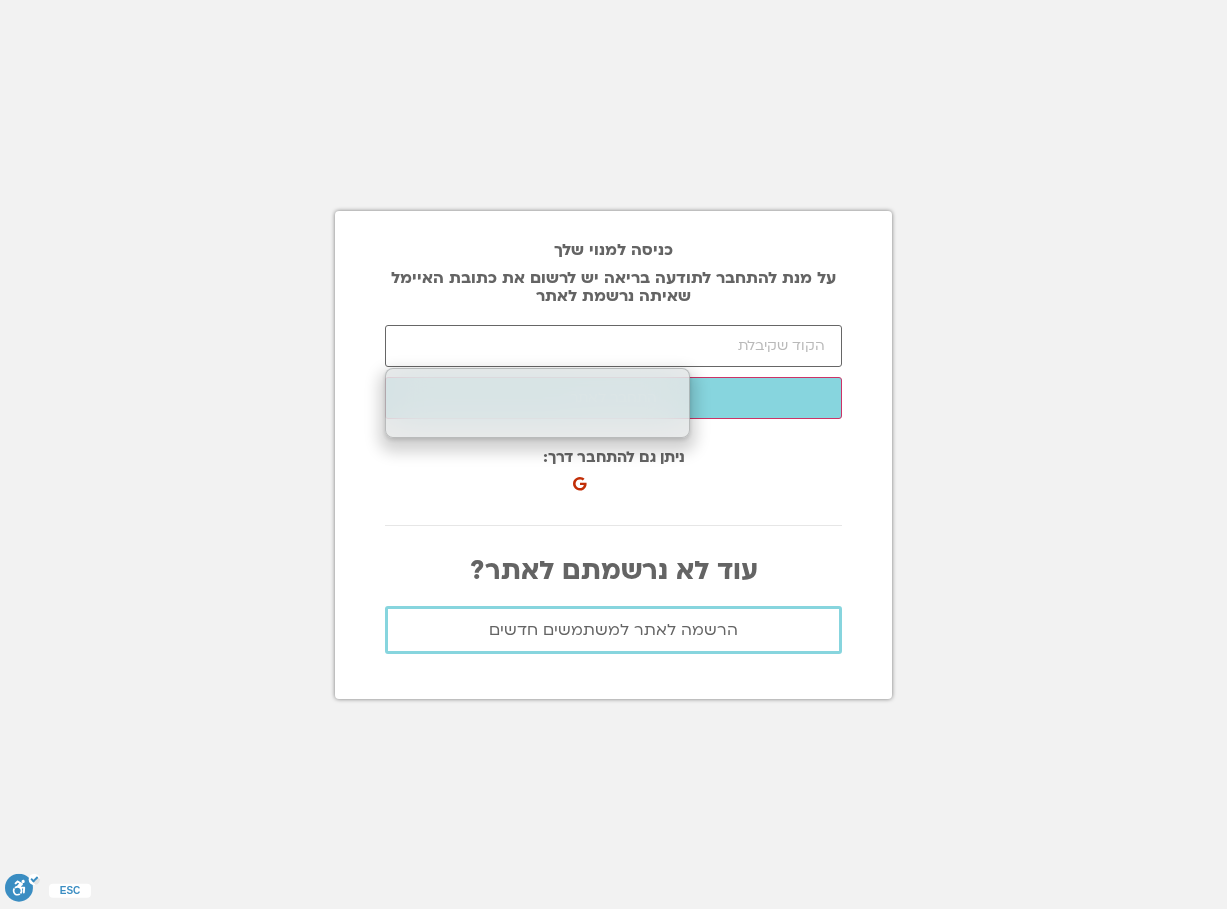 click at bounding box center (613, 525) 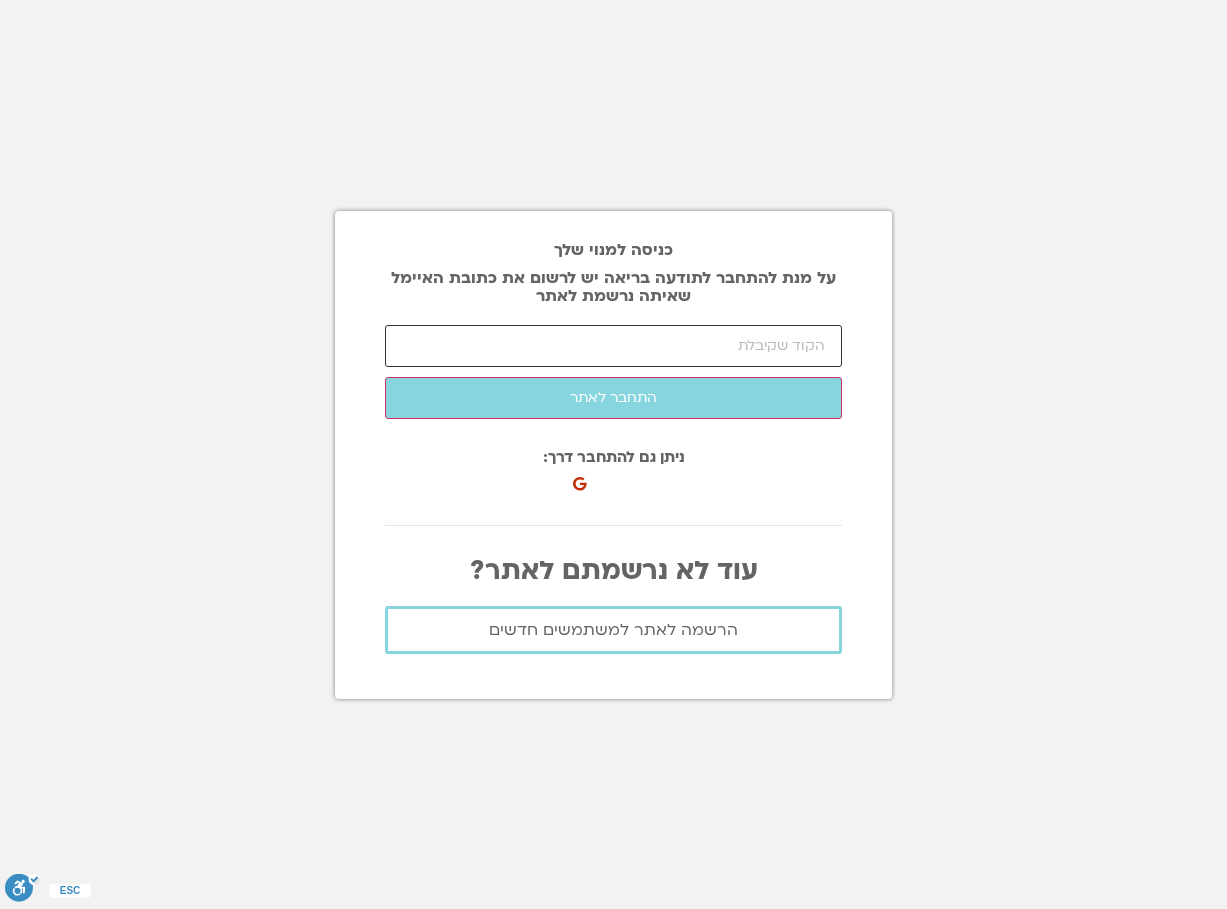 click at bounding box center (613, 346) 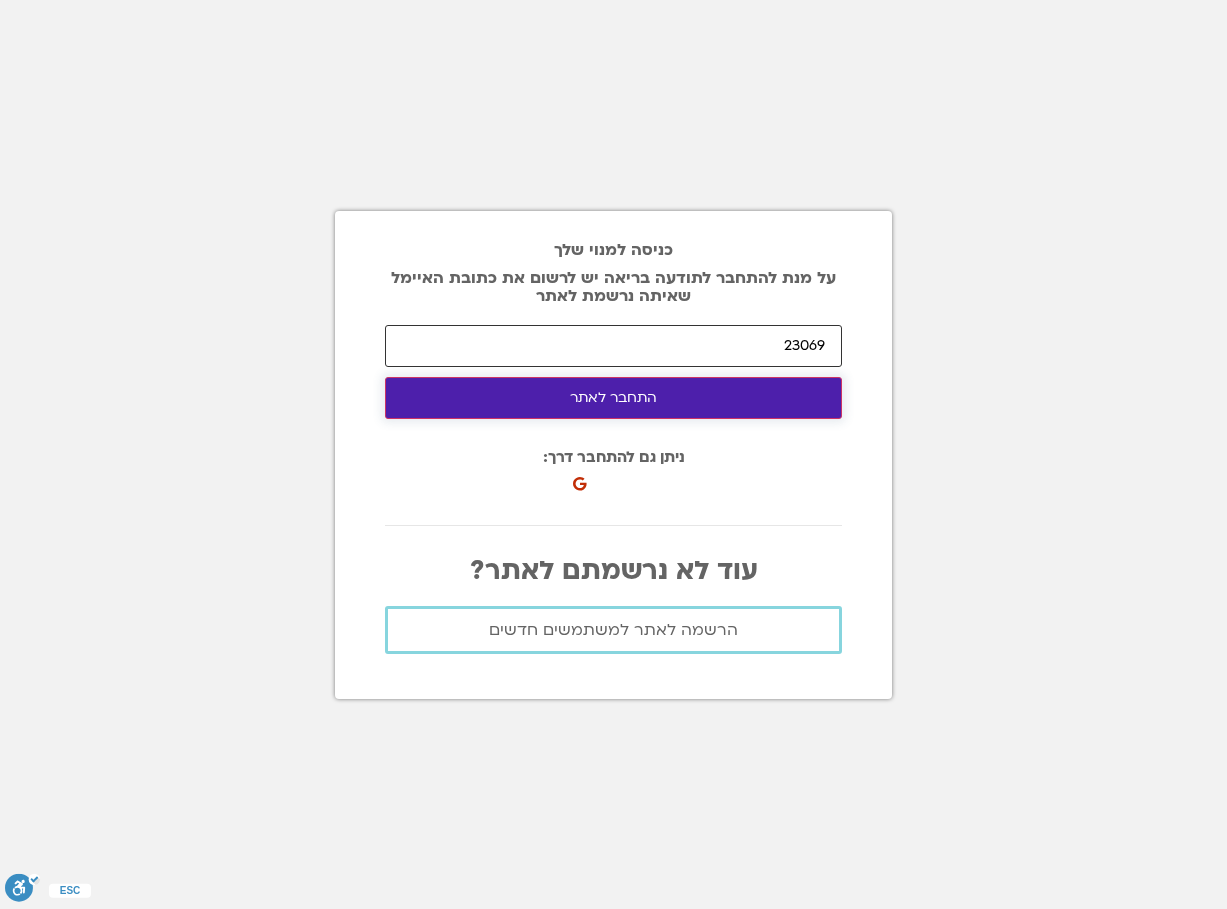 type on "23069" 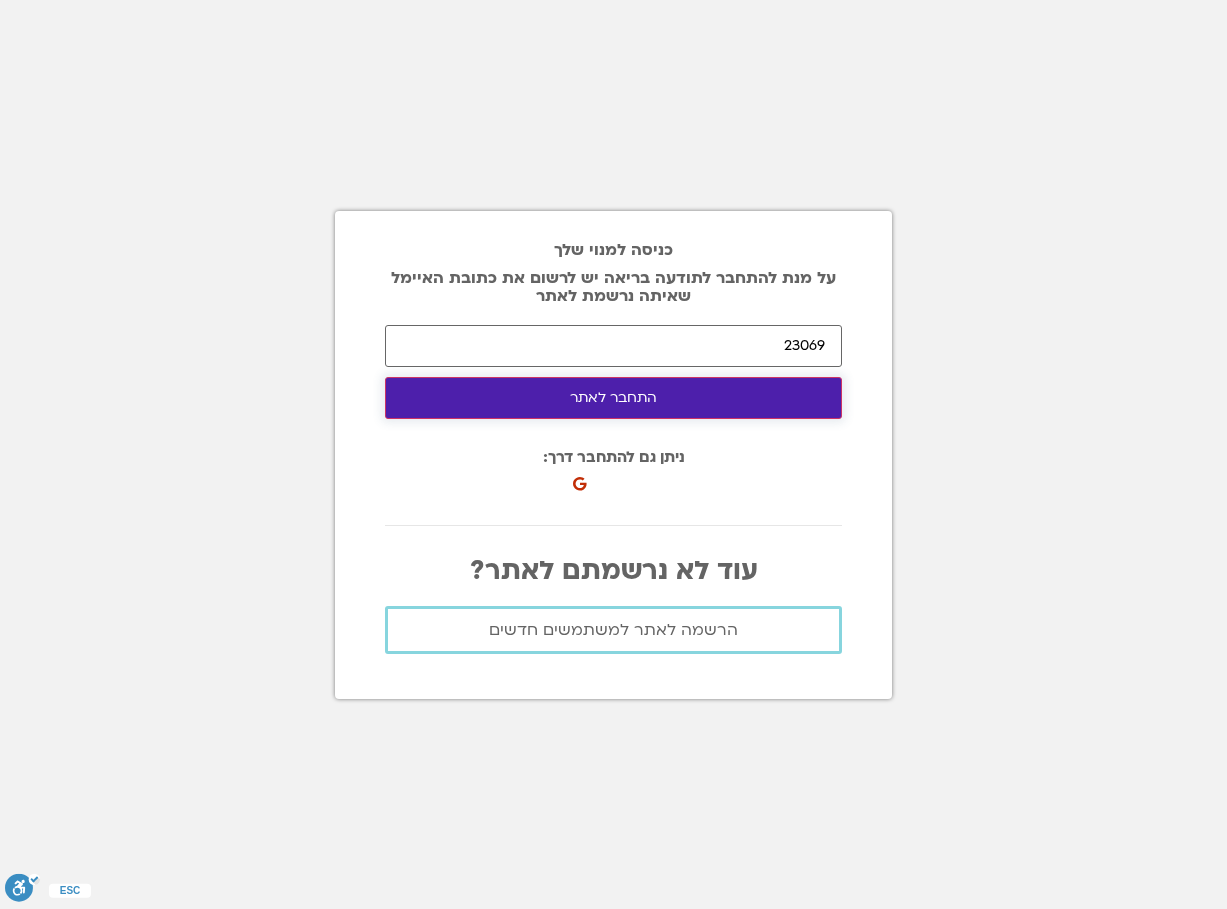 click on "התחבר
לאתר" at bounding box center [613, 398] 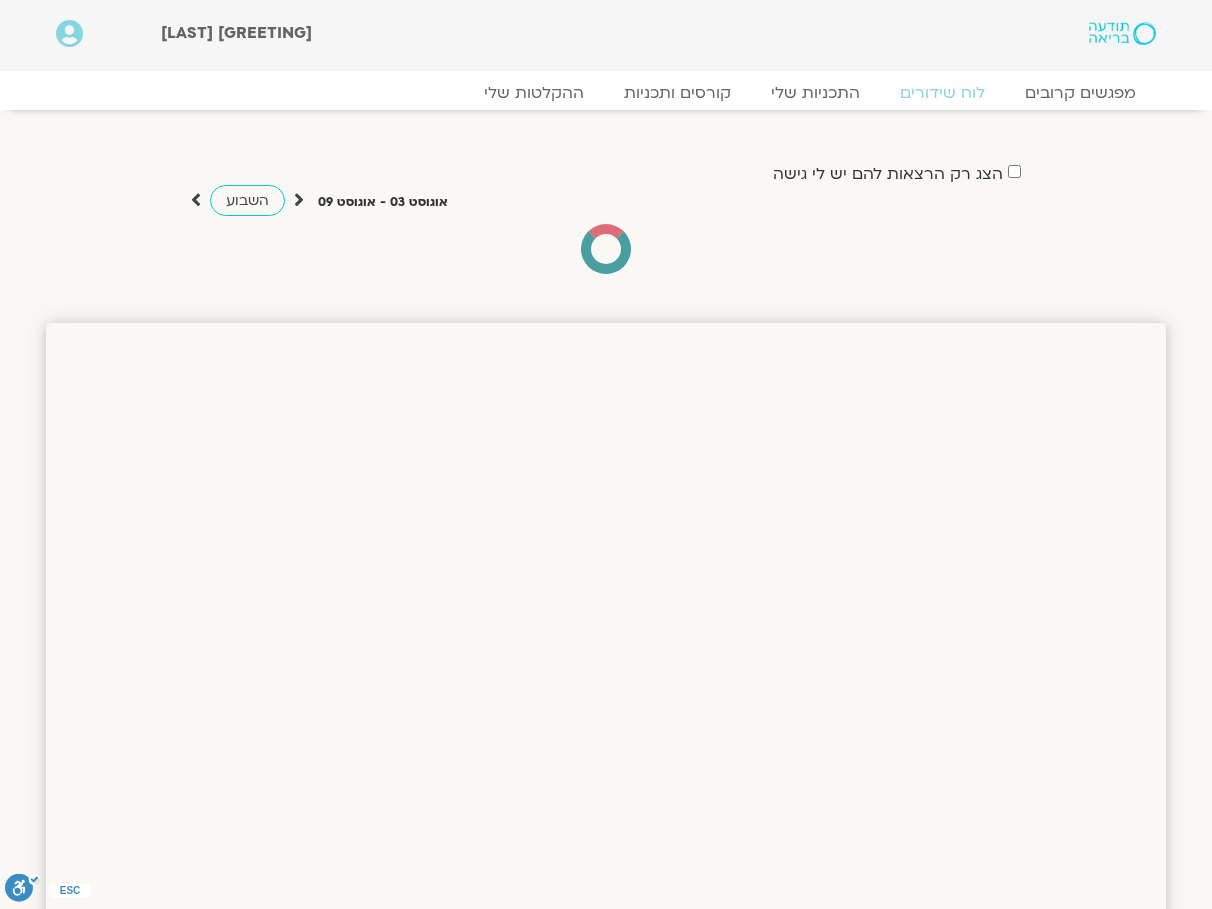 scroll, scrollTop: 0, scrollLeft: 0, axis: both 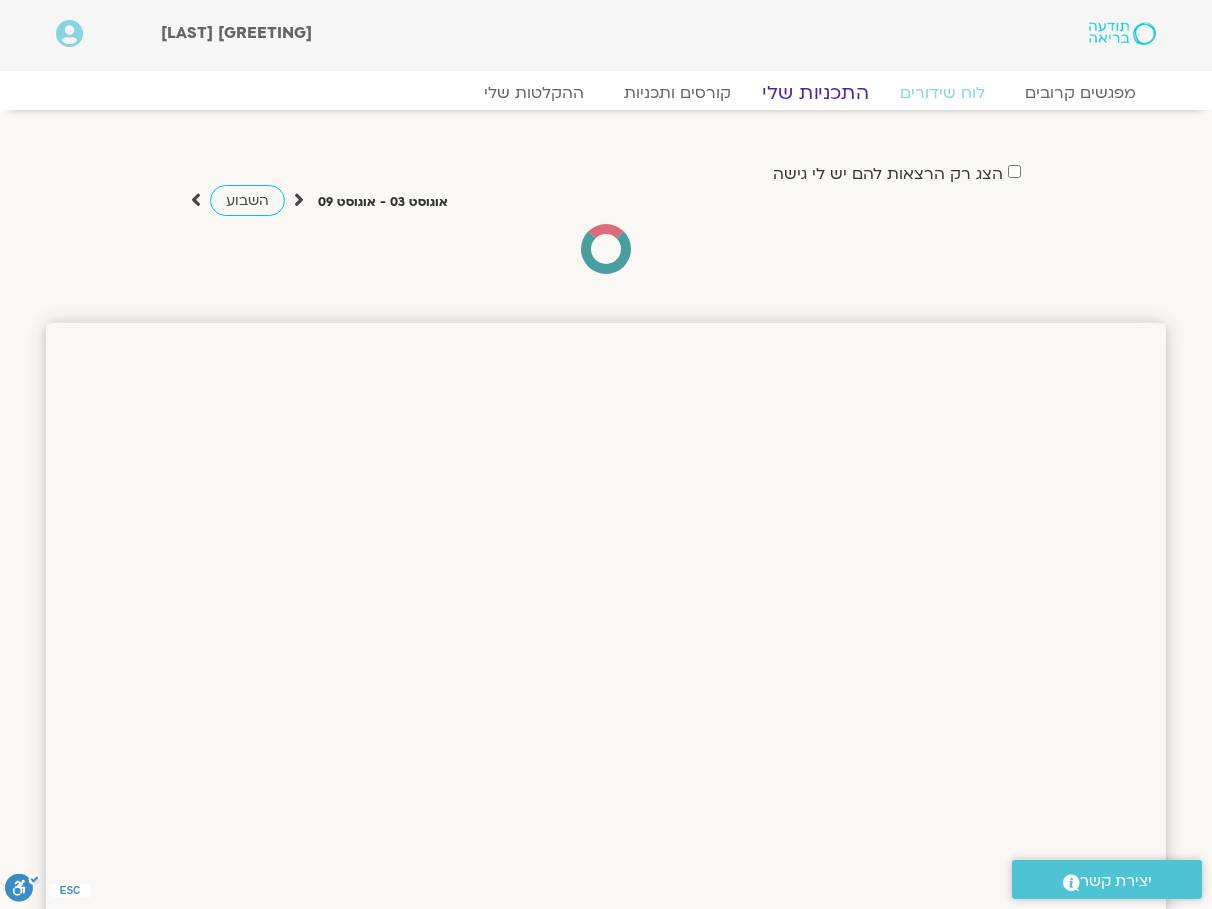 click on "התכניות שלי" 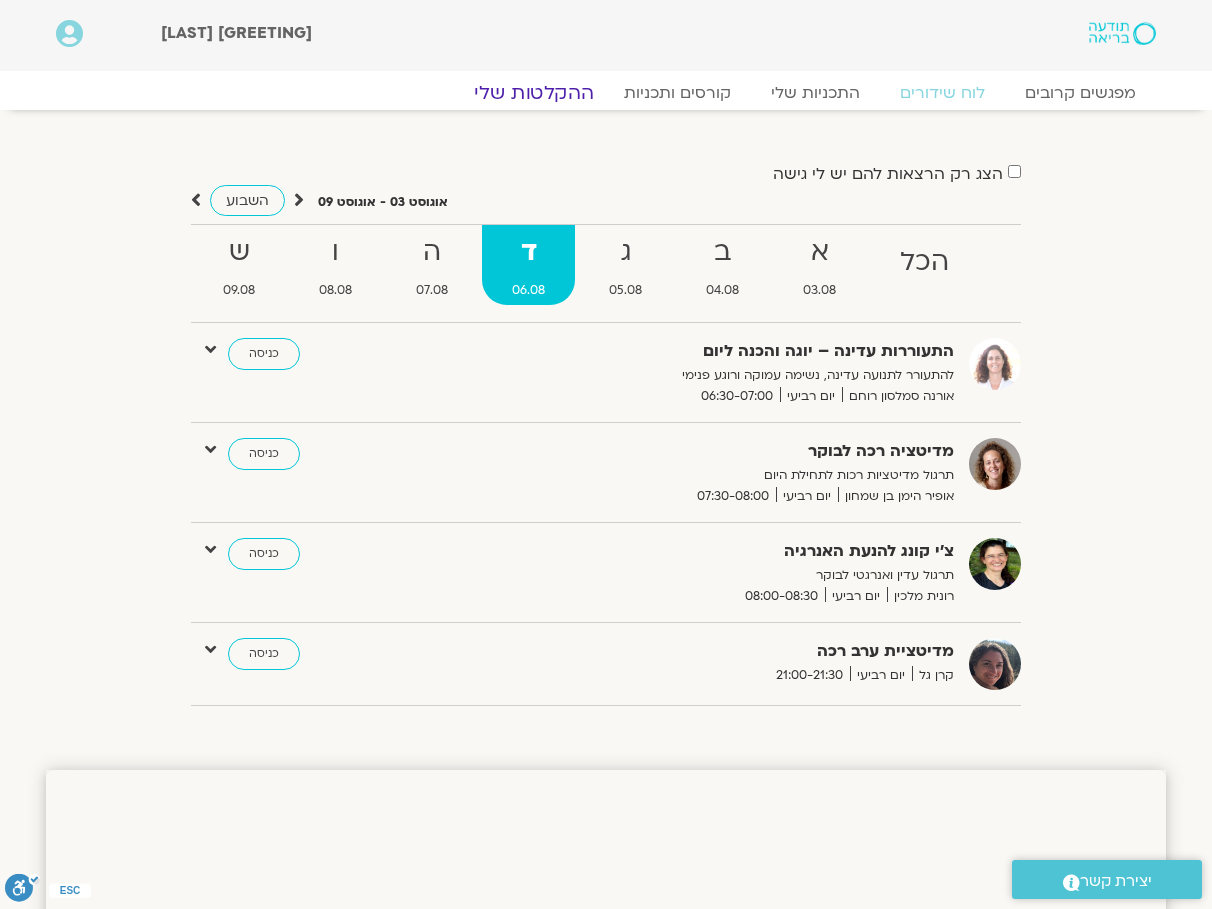 click on "ההקלטות שלי" 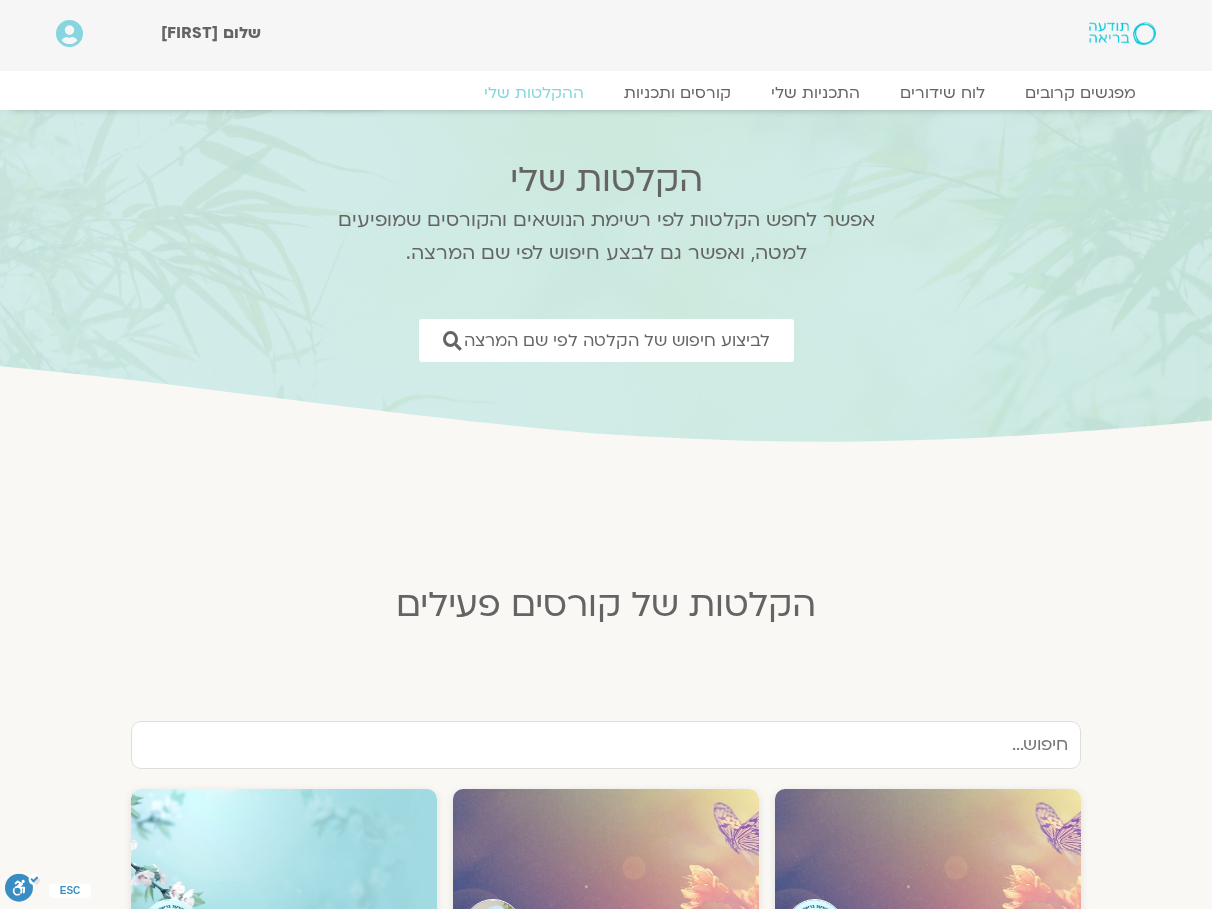 scroll, scrollTop: 0, scrollLeft: 0, axis: both 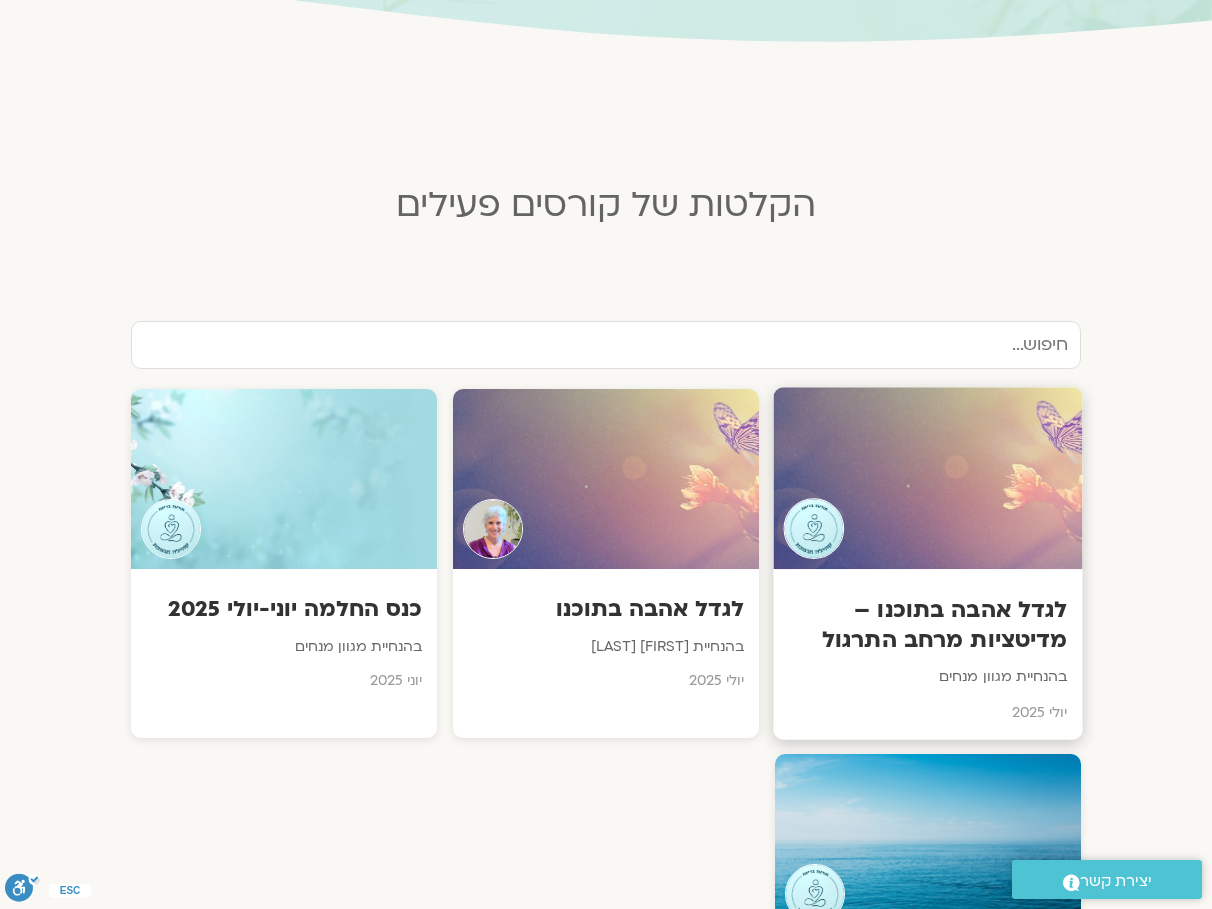 click at bounding box center (927, 479) 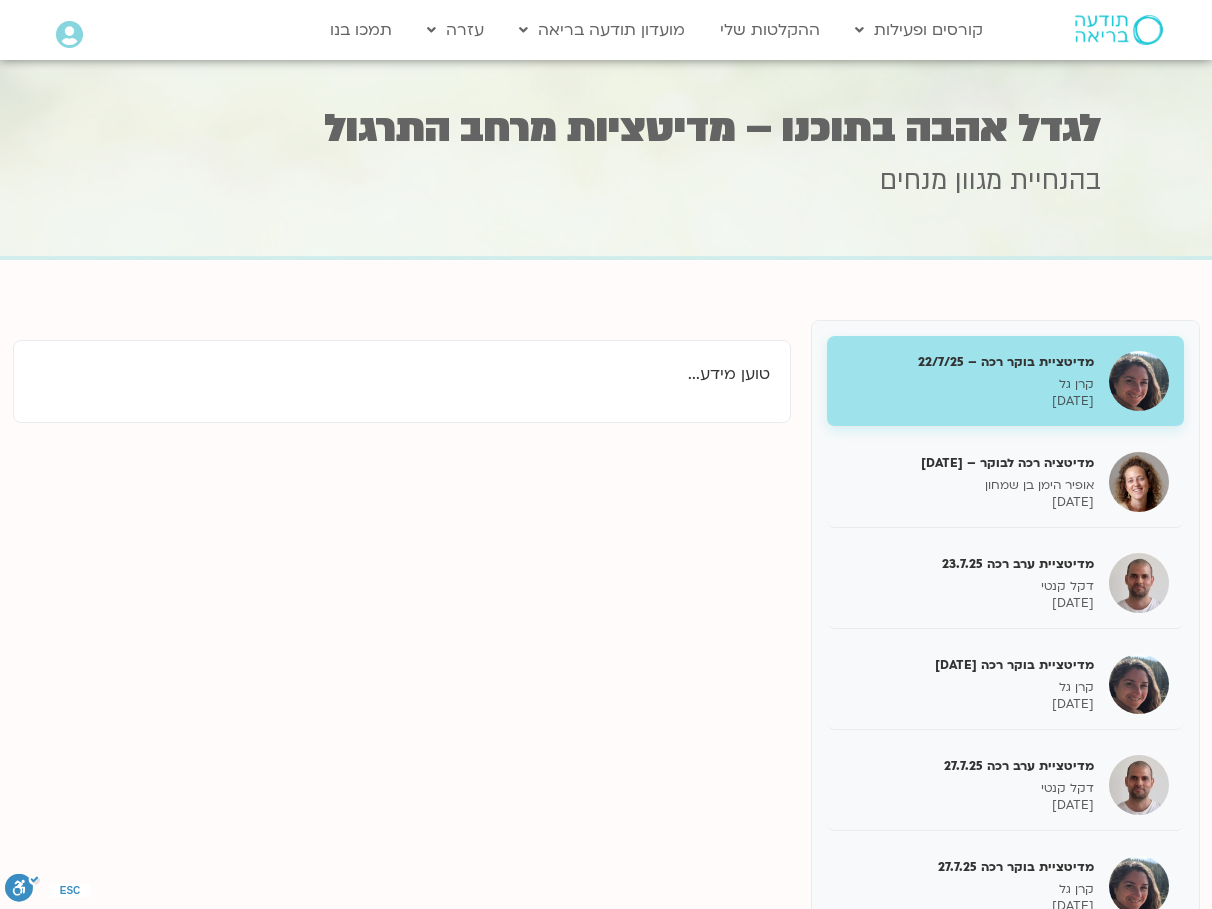 scroll, scrollTop: 0, scrollLeft: 0, axis: both 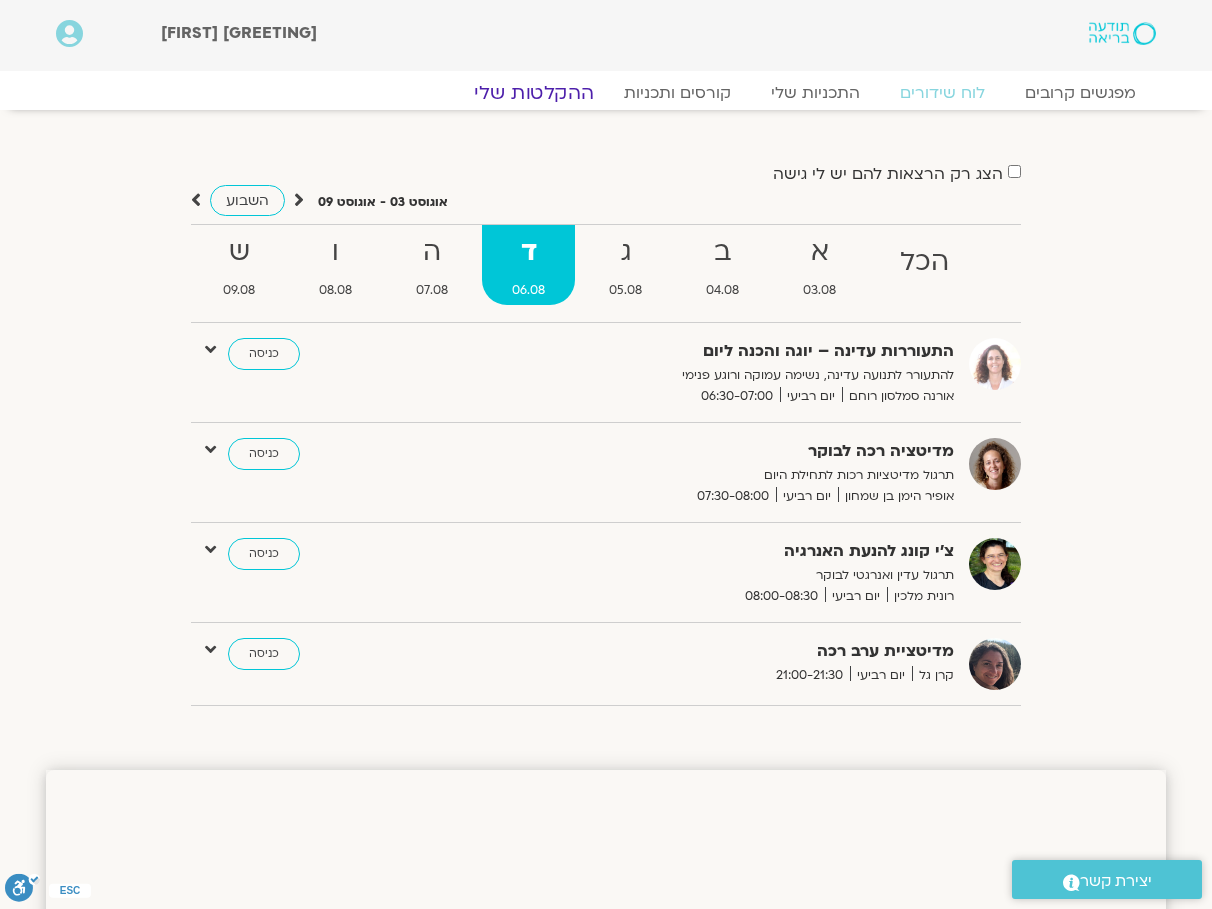 click on "ההקלטות שלי" 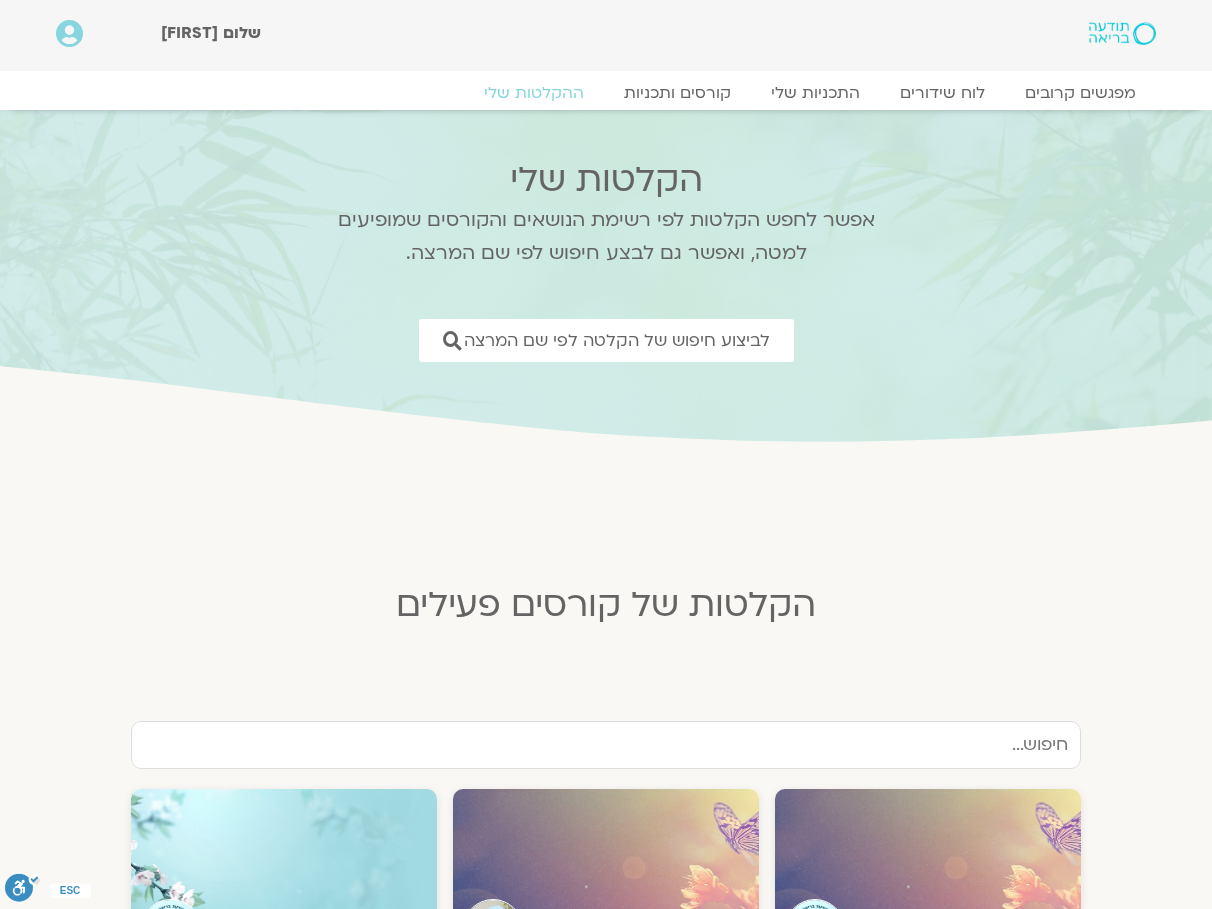 scroll, scrollTop: 0, scrollLeft: 0, axis: both 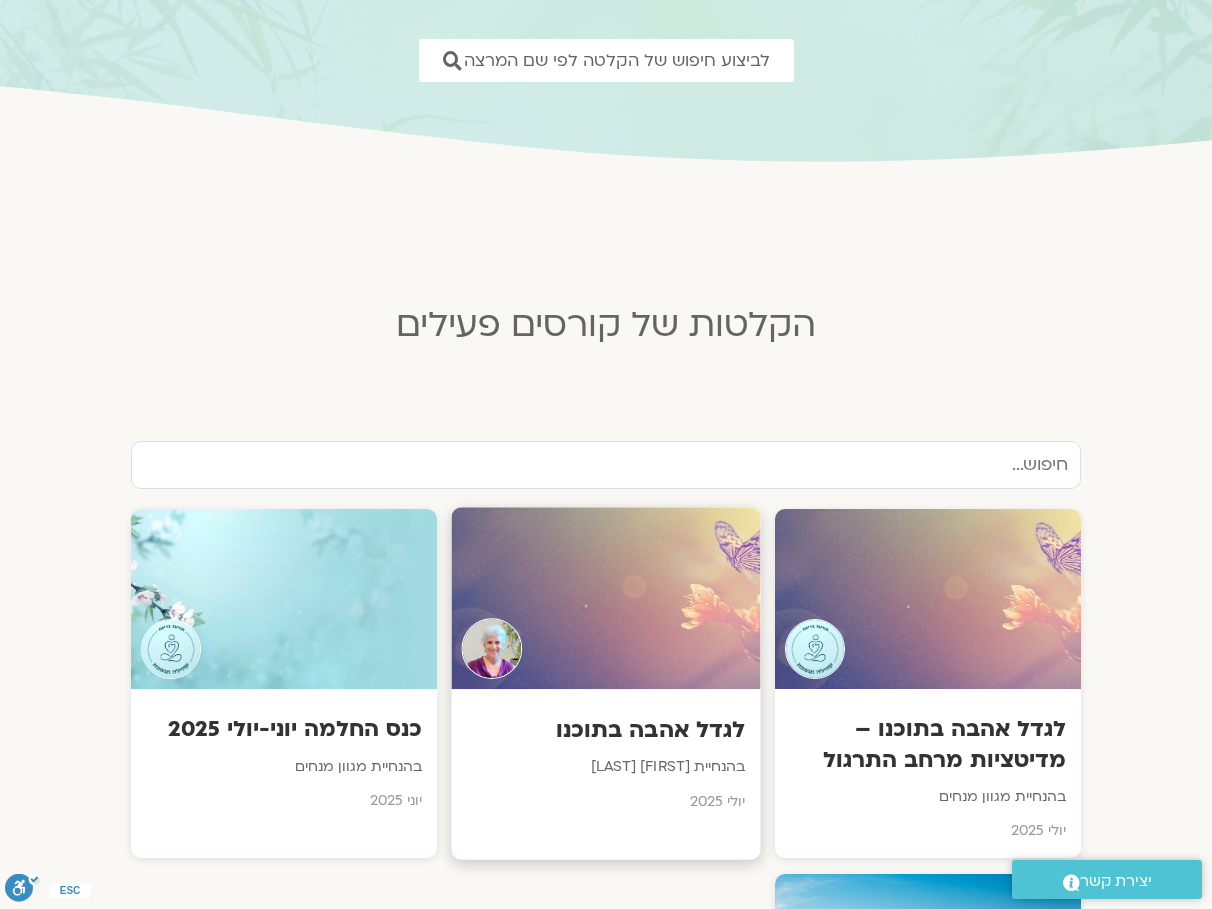 click at bounding box center [605, 599] 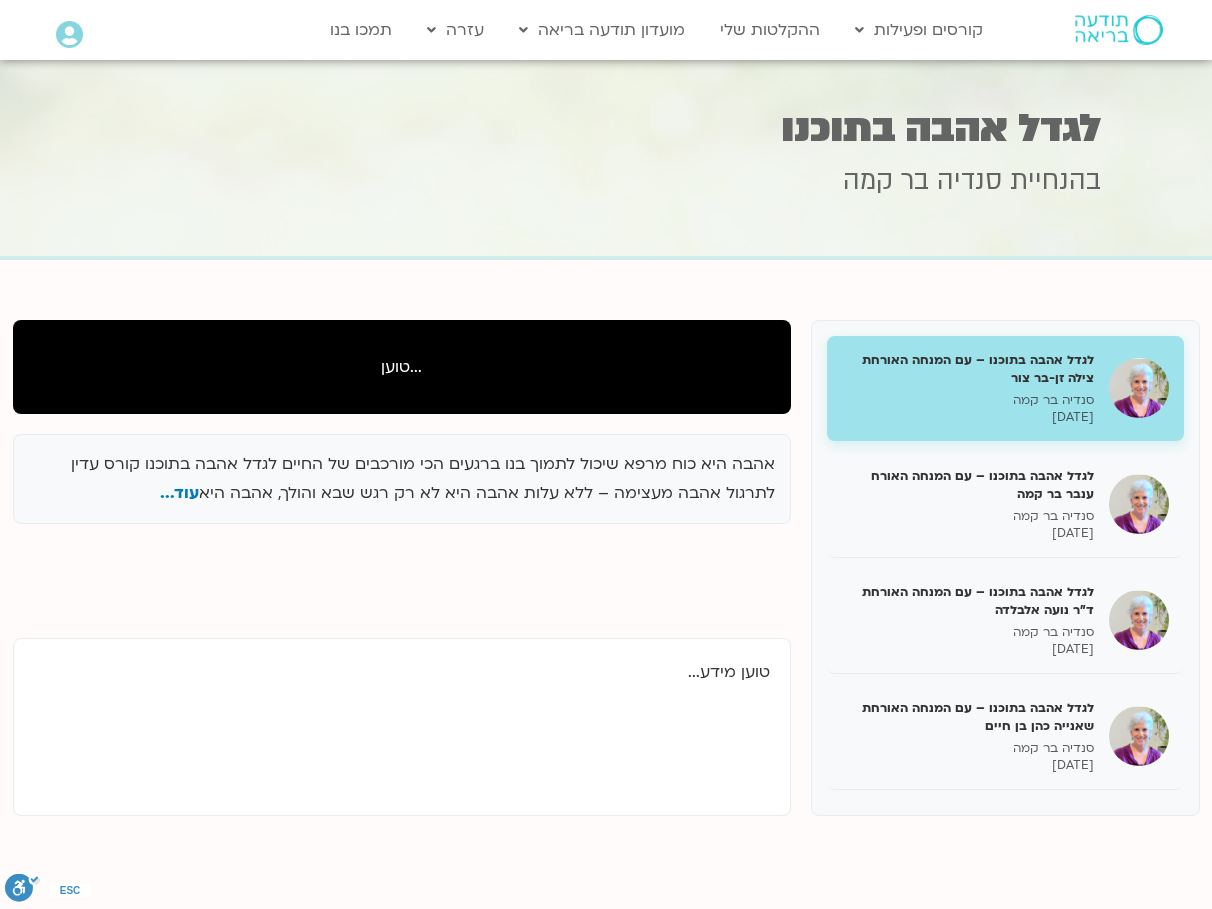 scroll, scrollTop: 0, scrollLeft: 0, axis: both 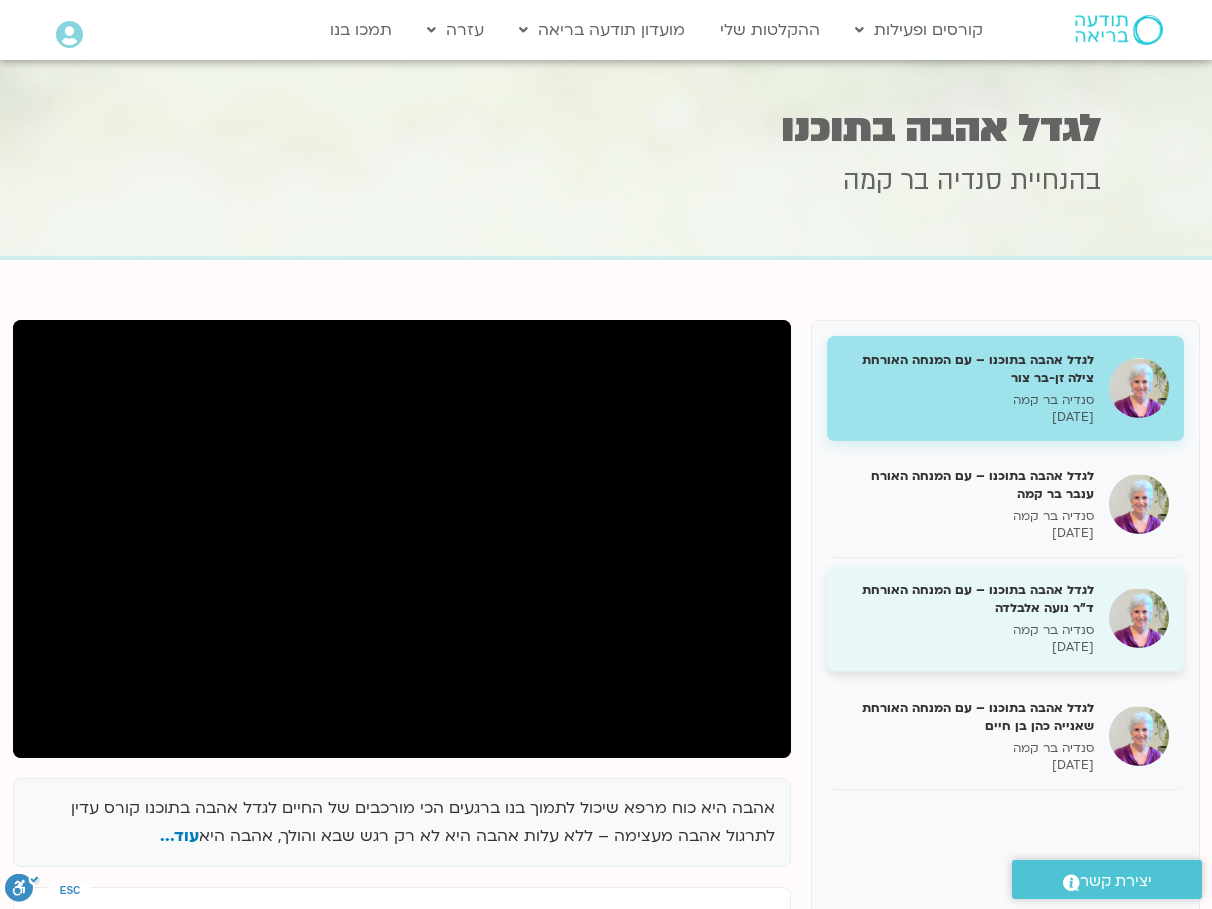 click on "לגדל אהבה בתוכנו – עם המנחה האורחת ד"ר נועה אלבלדה" at bounding box center (968, 599) 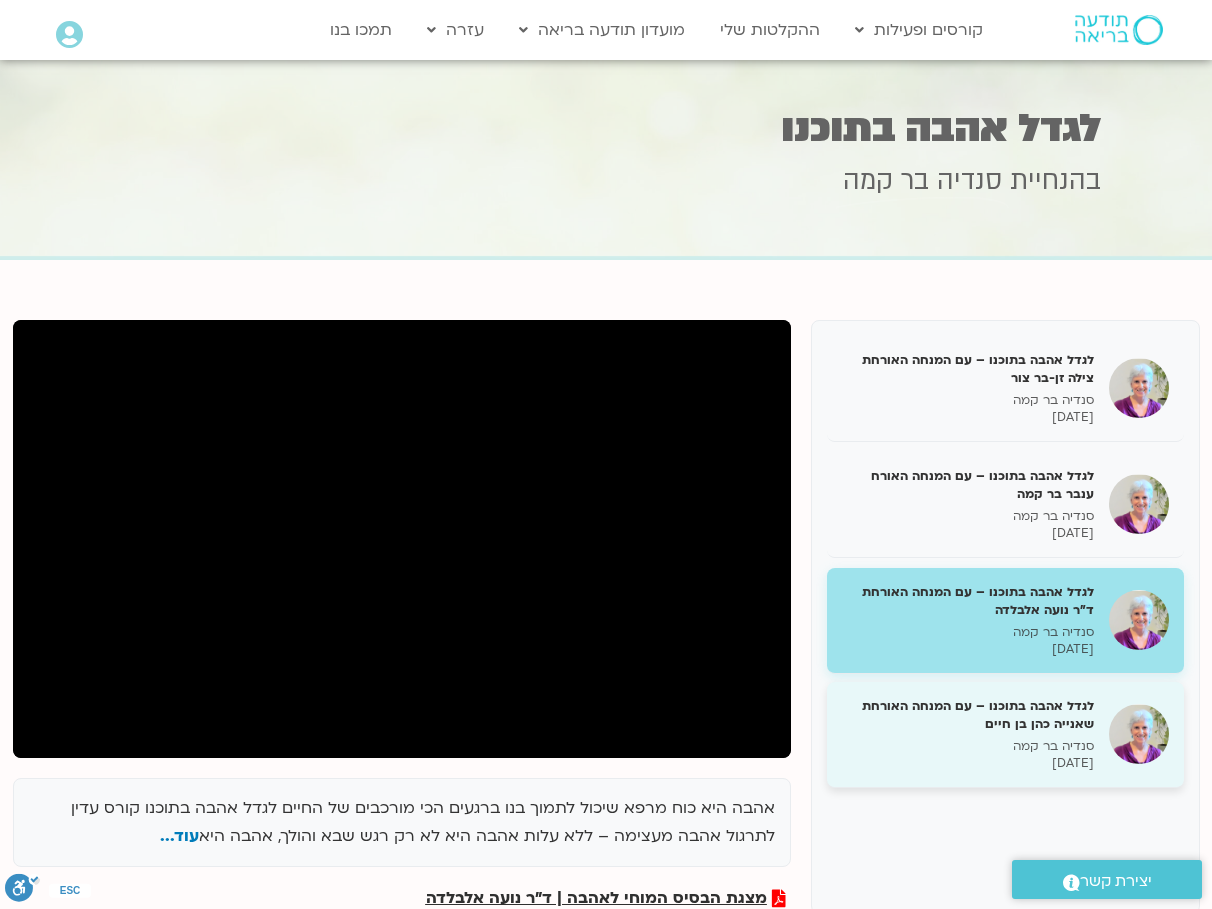click on "לגדל אהבה בתוכנו – עם המנחה האורחת שאנייה כהן בן חיים" at bounding box center (968, 715) 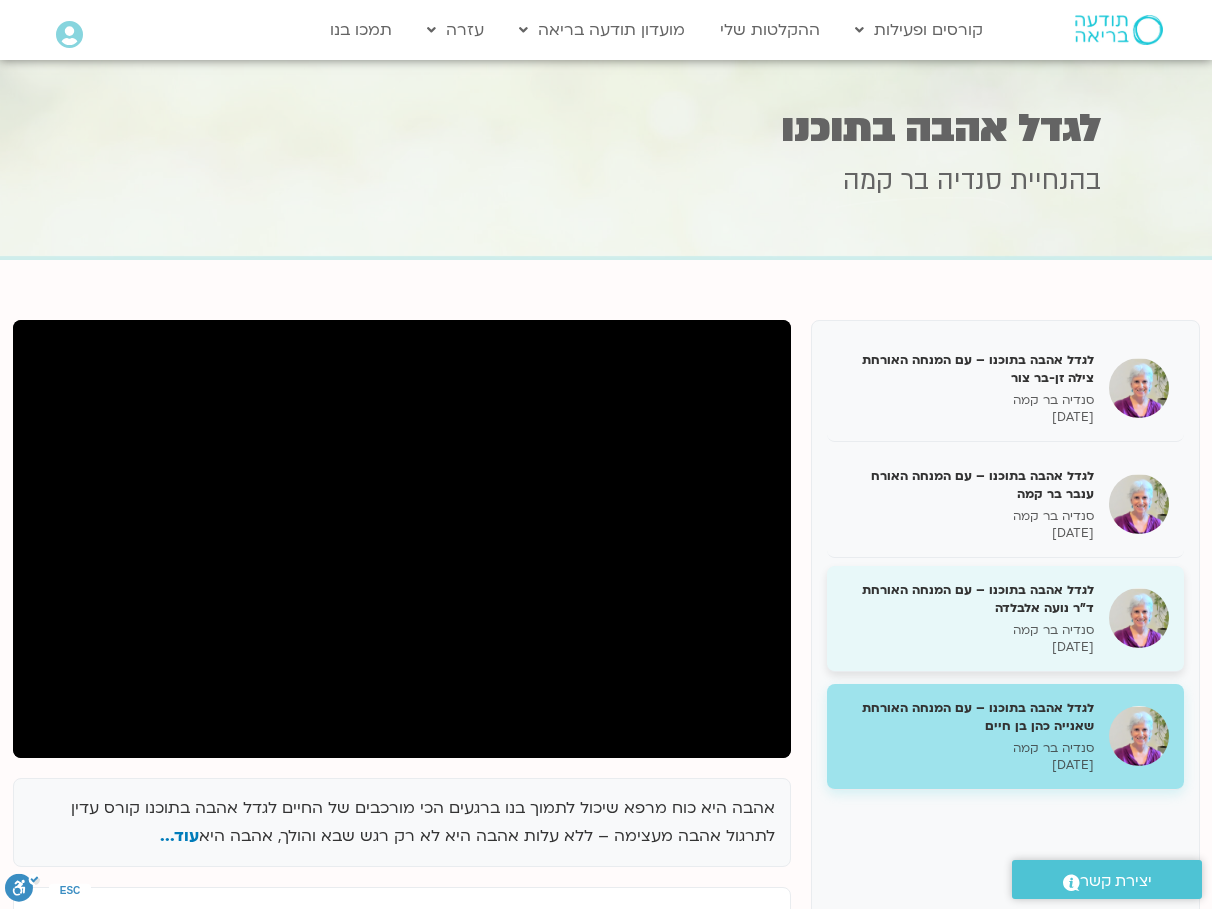 click on "לגדל אהבה בתוכנו – עם המנחה האורחת ד"ר נועה אלבלדה
סנדיה בר קמה
28/07/2025" at bounding box center (968, 618) 